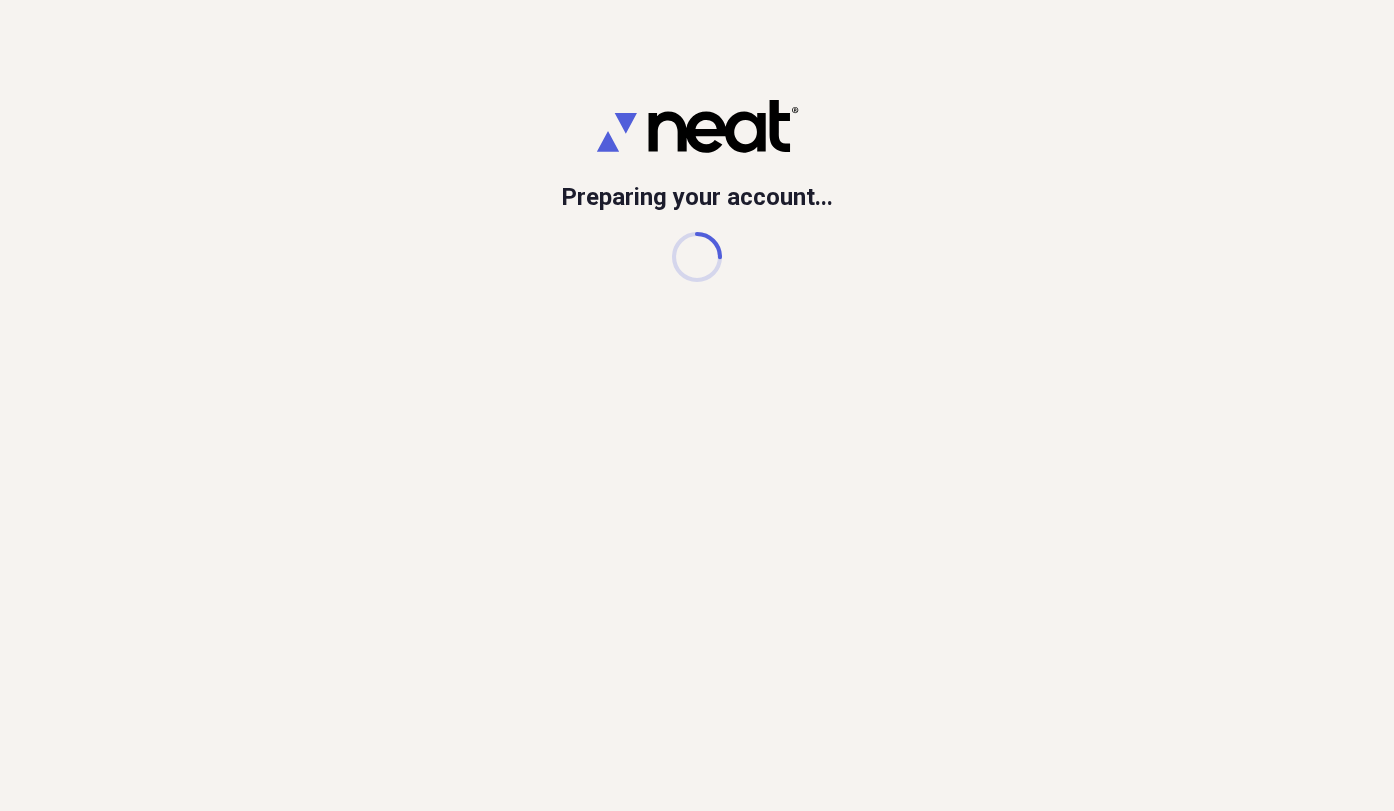 scroll, scrollTop: 0, scrollLeft: 0, axis: both 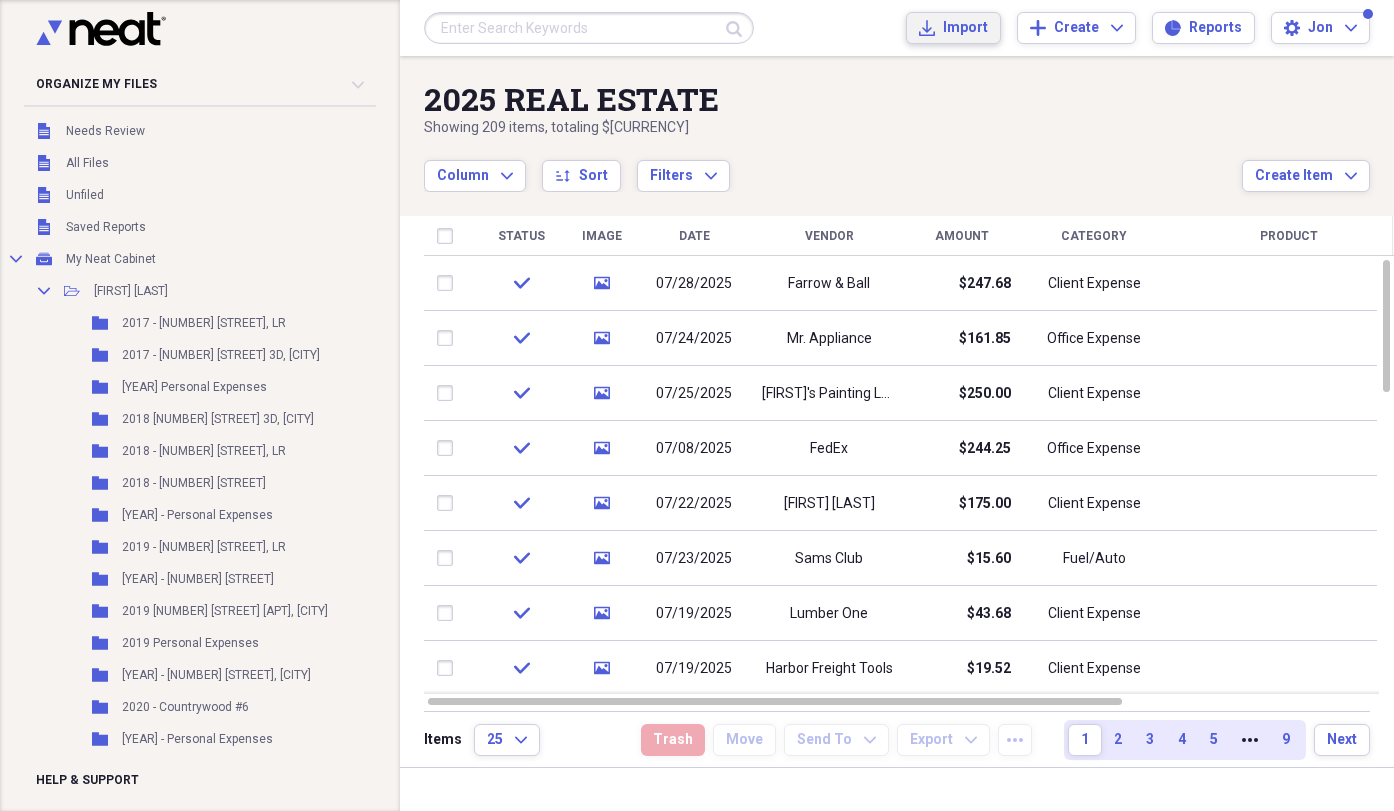 click on "Import" at bounding box center (965, 28) 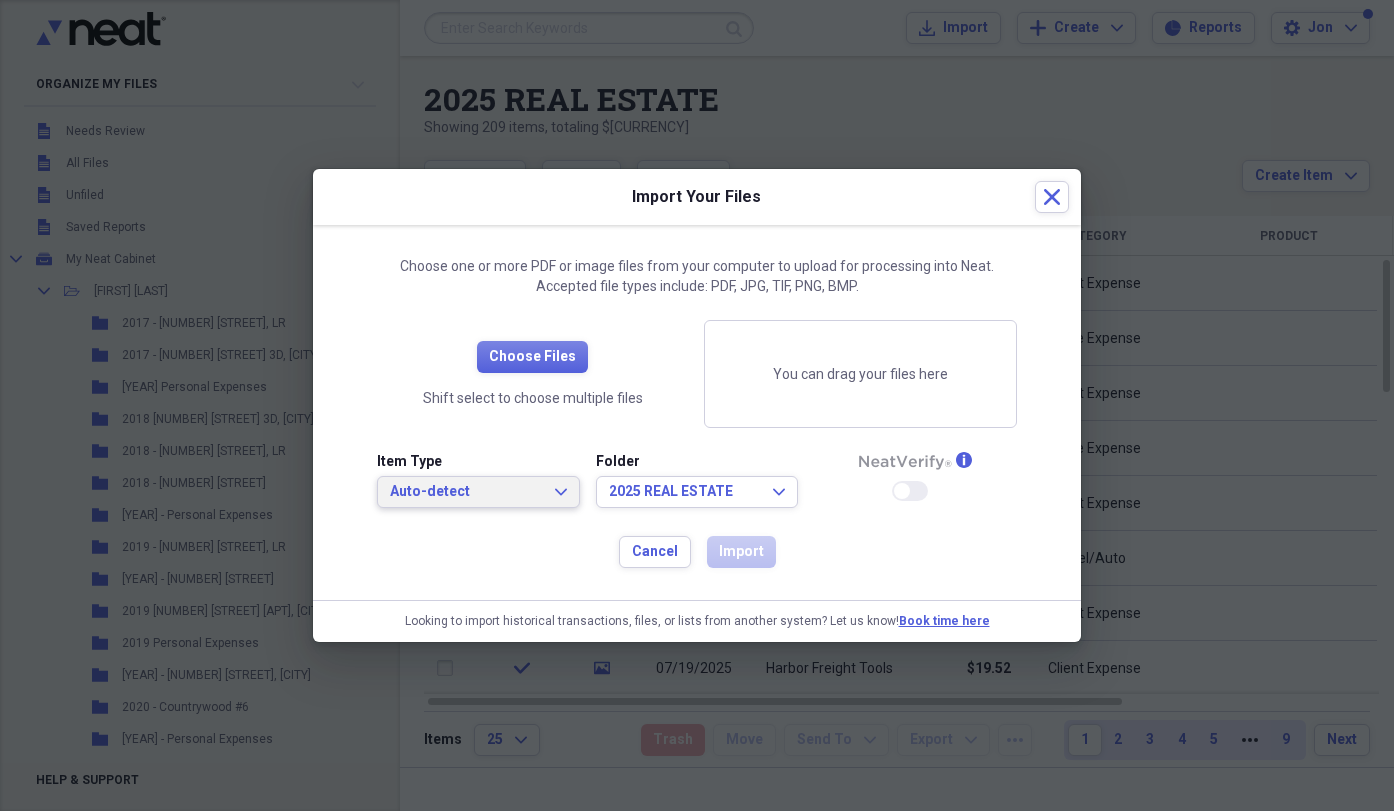 click on "Expand" 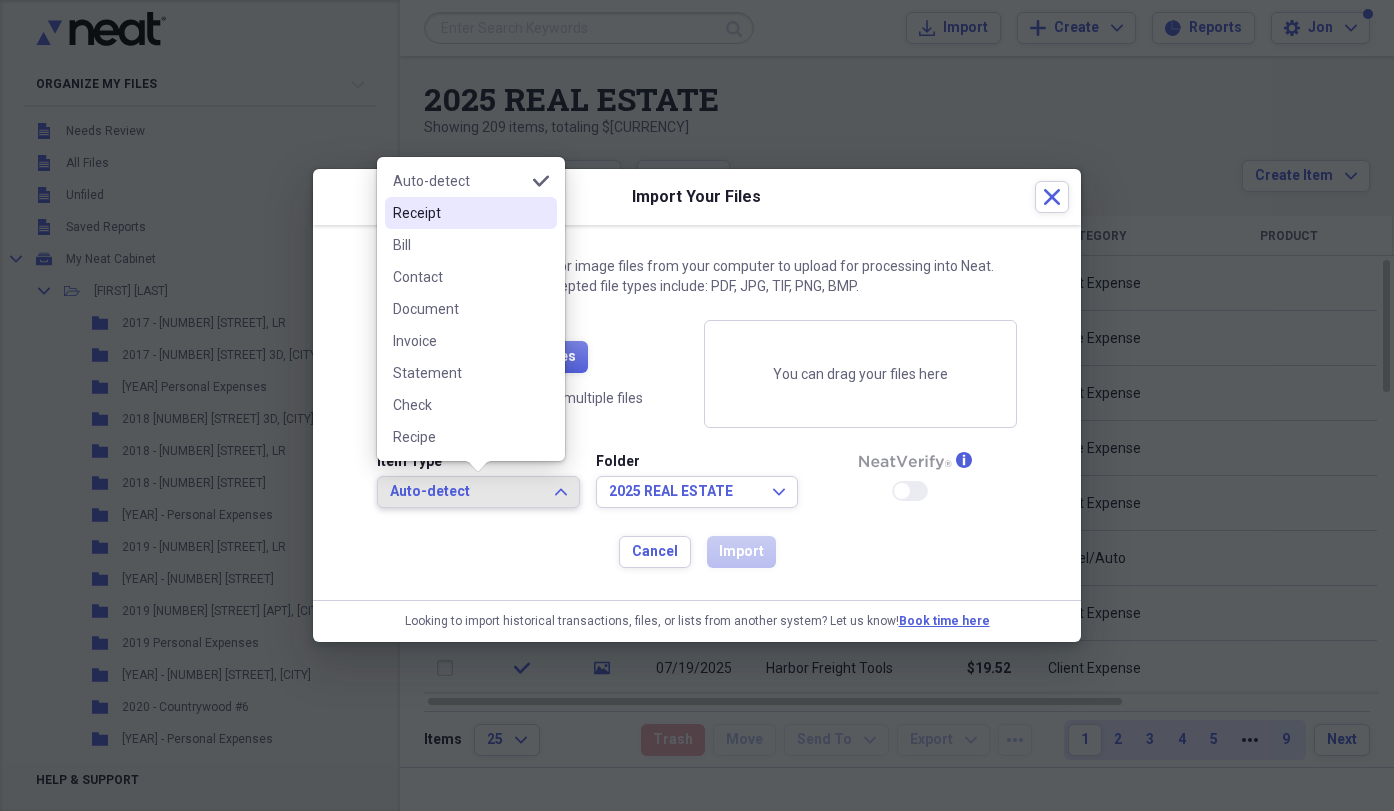click on "Receipt" at bounding box center [459, 213] 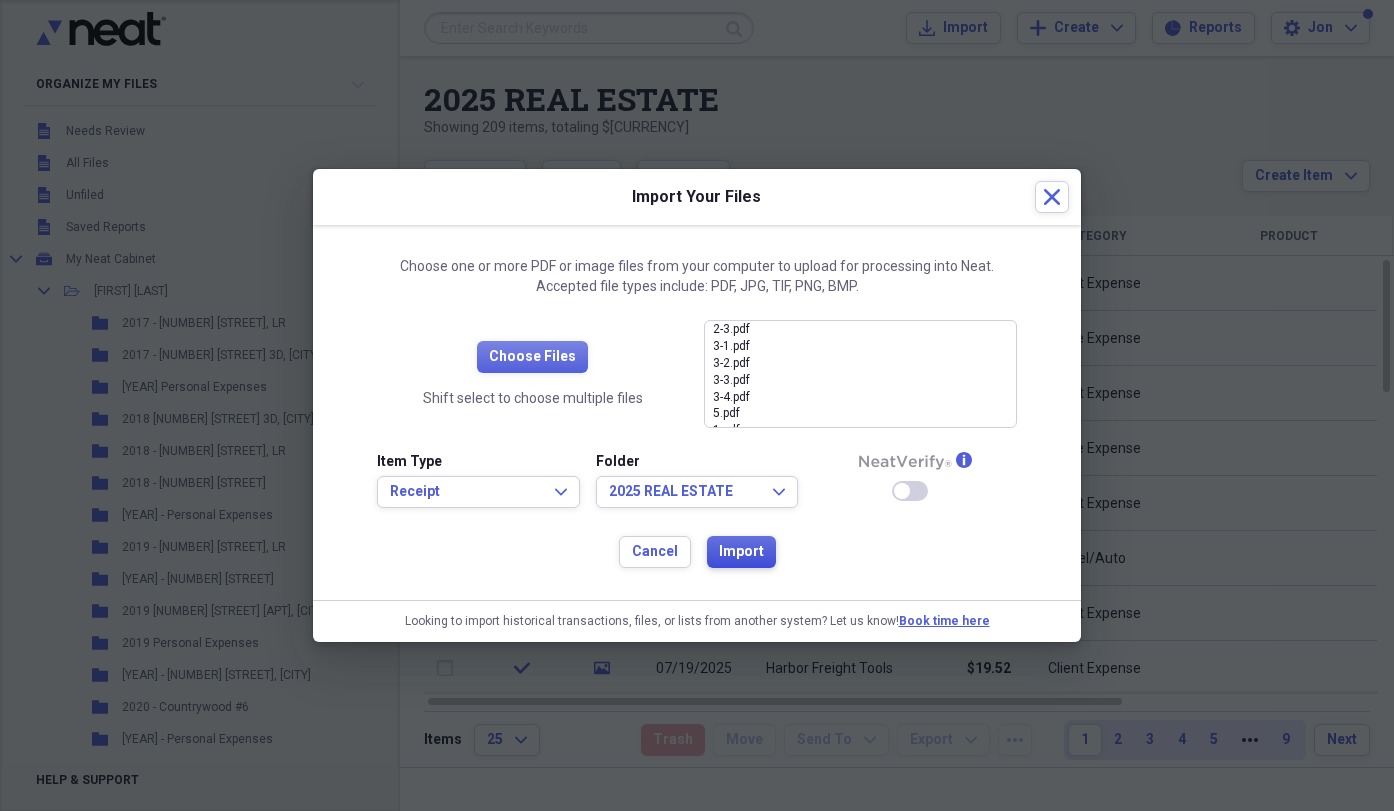 click on "Import" at bounding box center (741, 552) 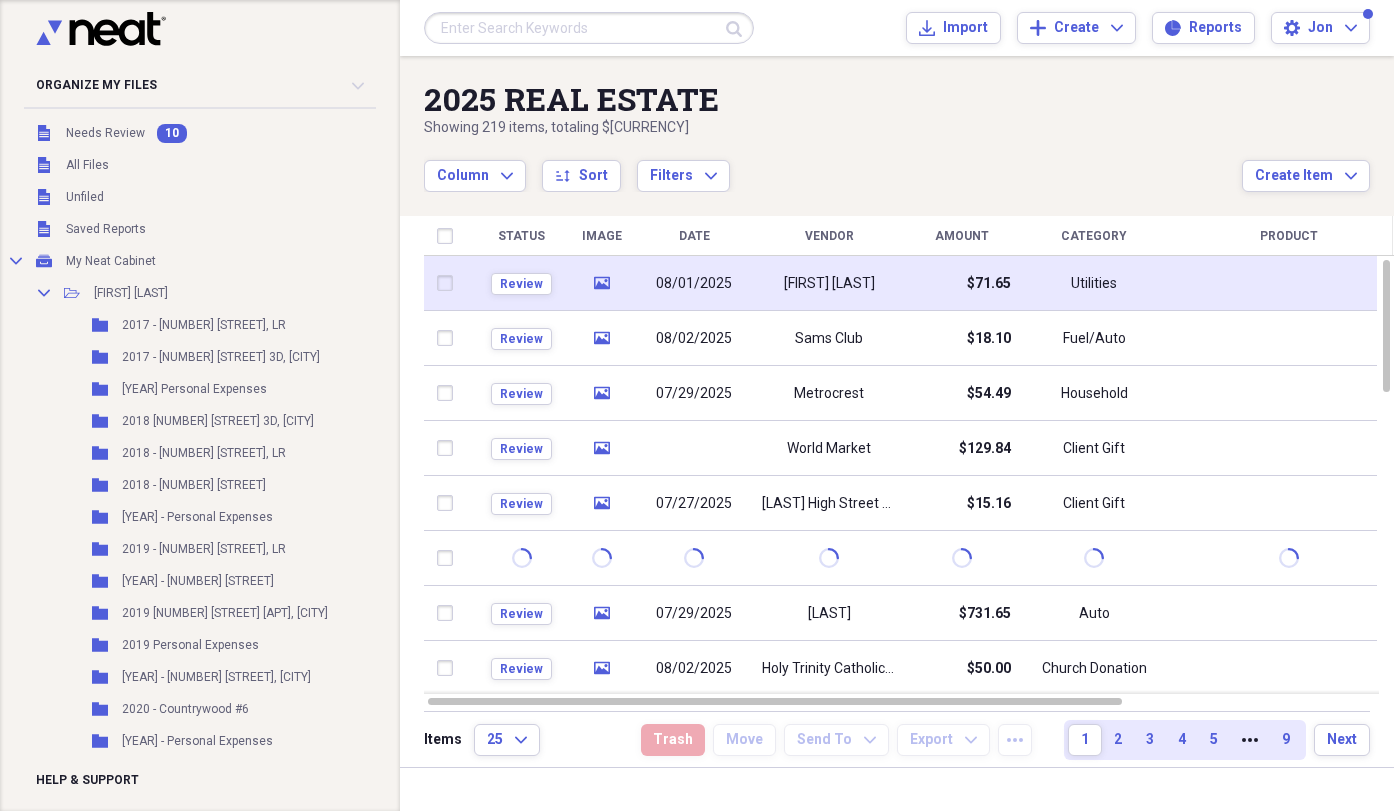click on "media" at bounding box center [602, 283] 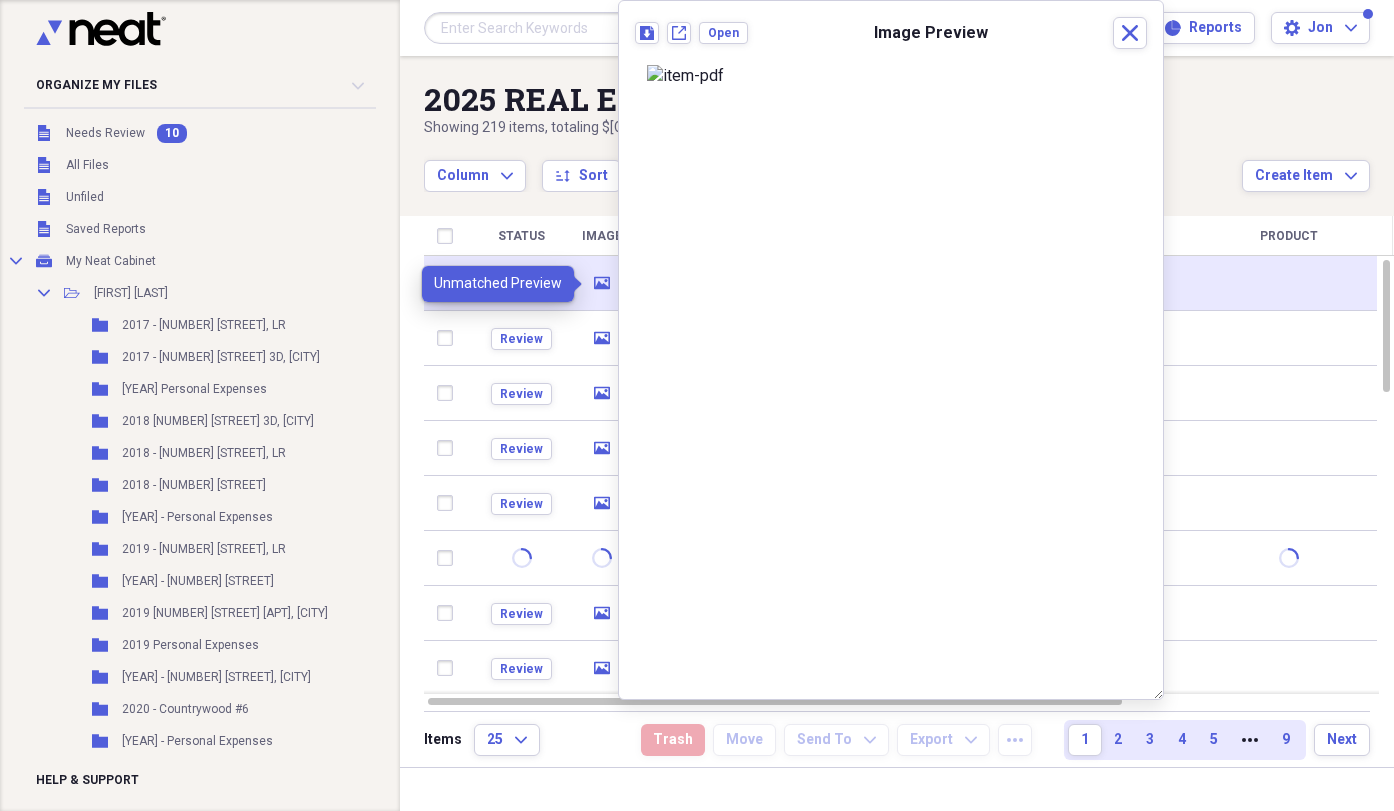 click on "media" at bounding box center [602, 283] 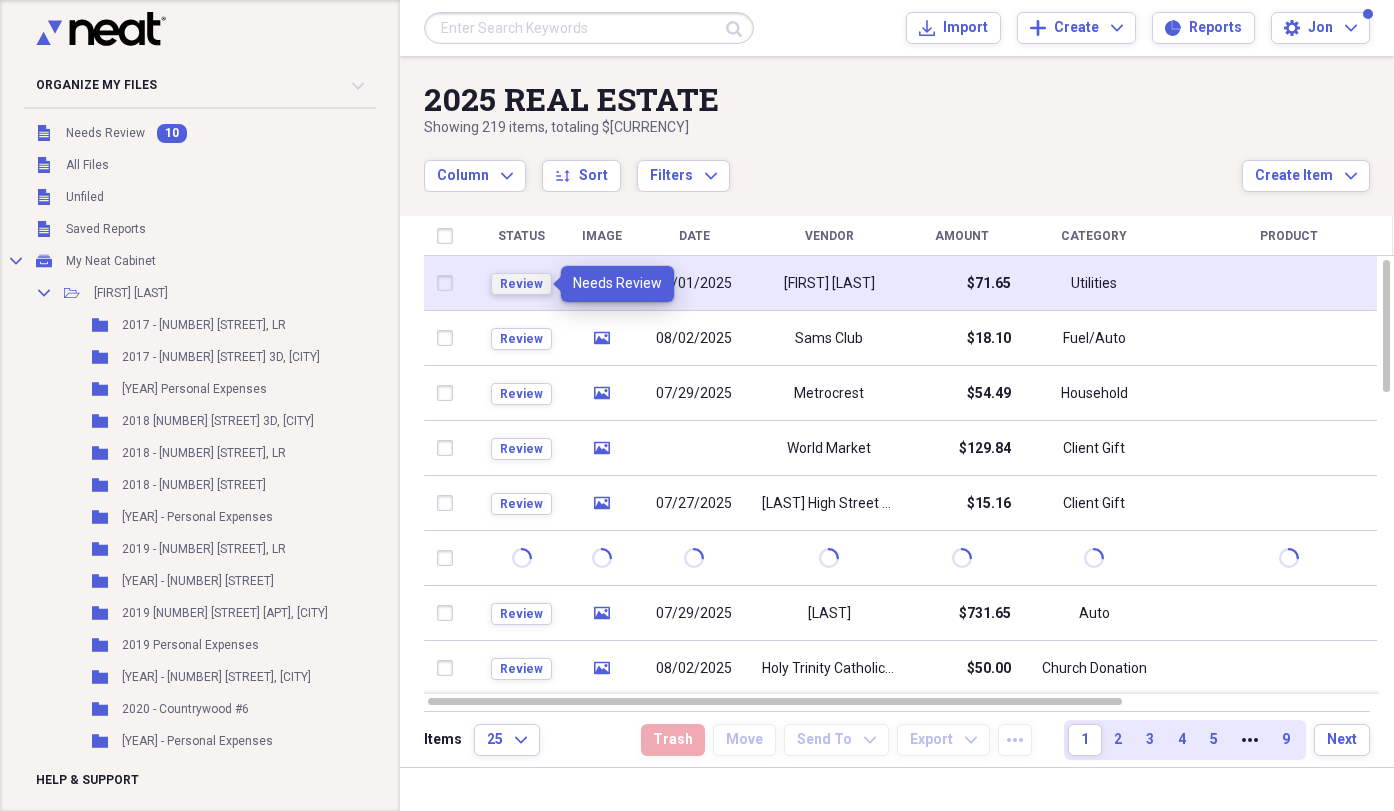 click on "Review" at bounding box center [521, 284] 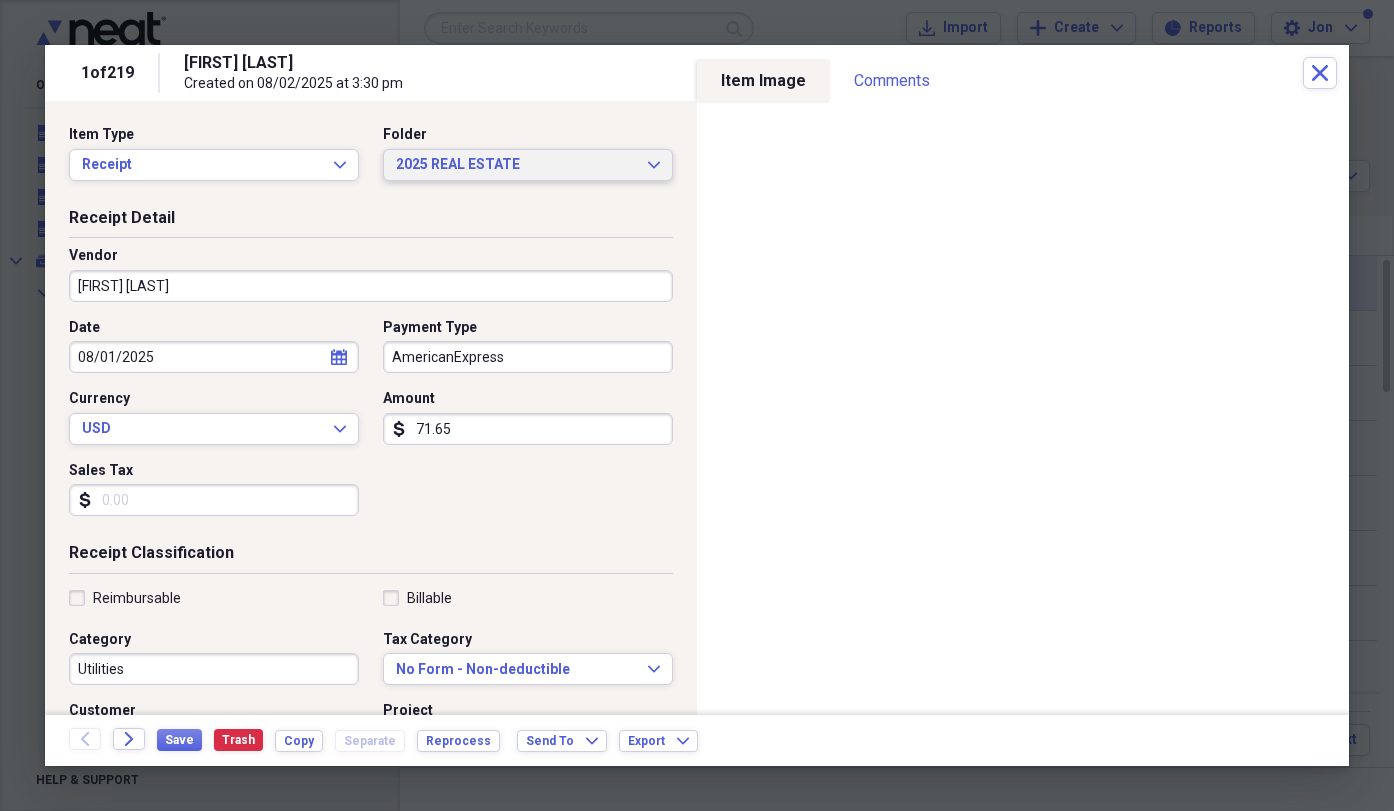 click on "Expand" 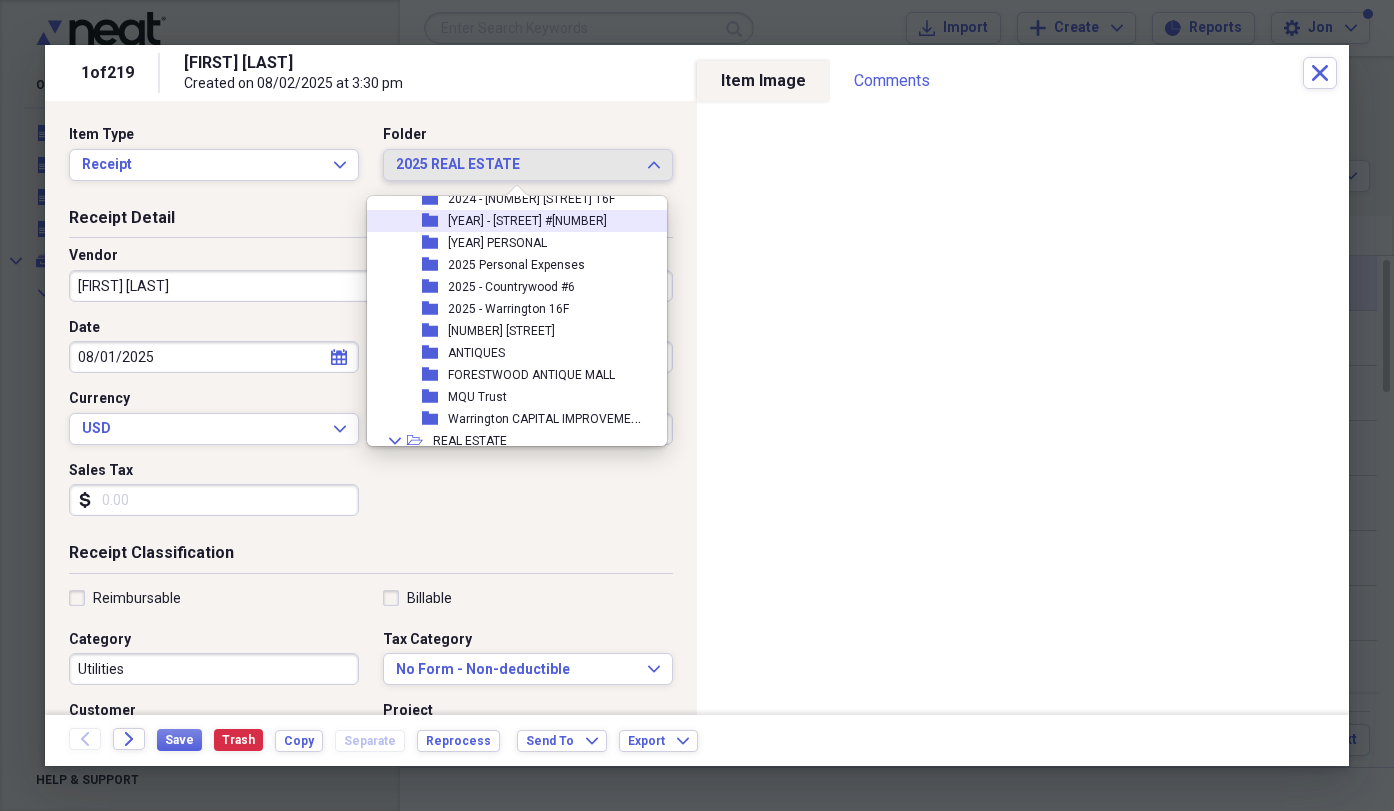 scroll, scrollTop: 665, scrollLeft: 0, axis: vertical 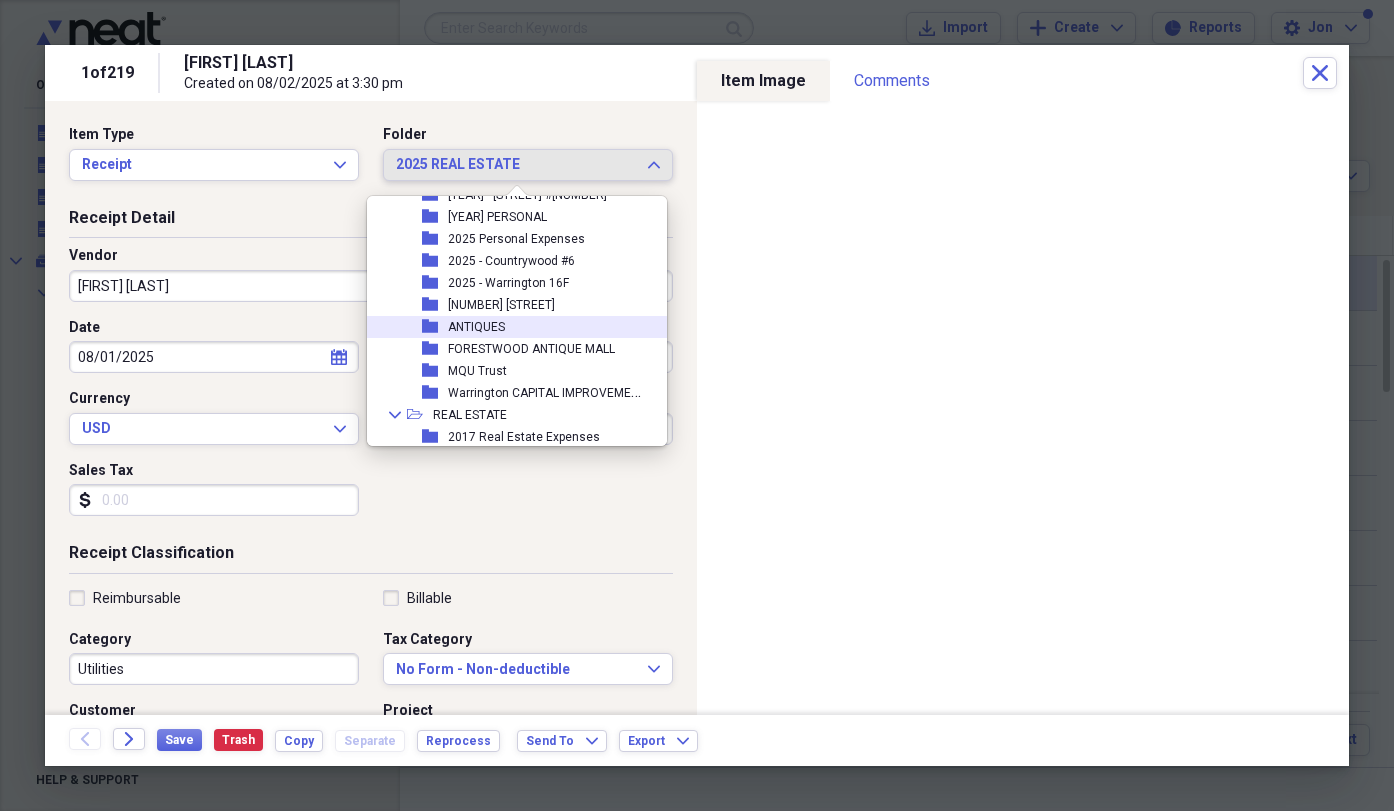 click on "ANTIQUES" at bounding box center (476, 327) 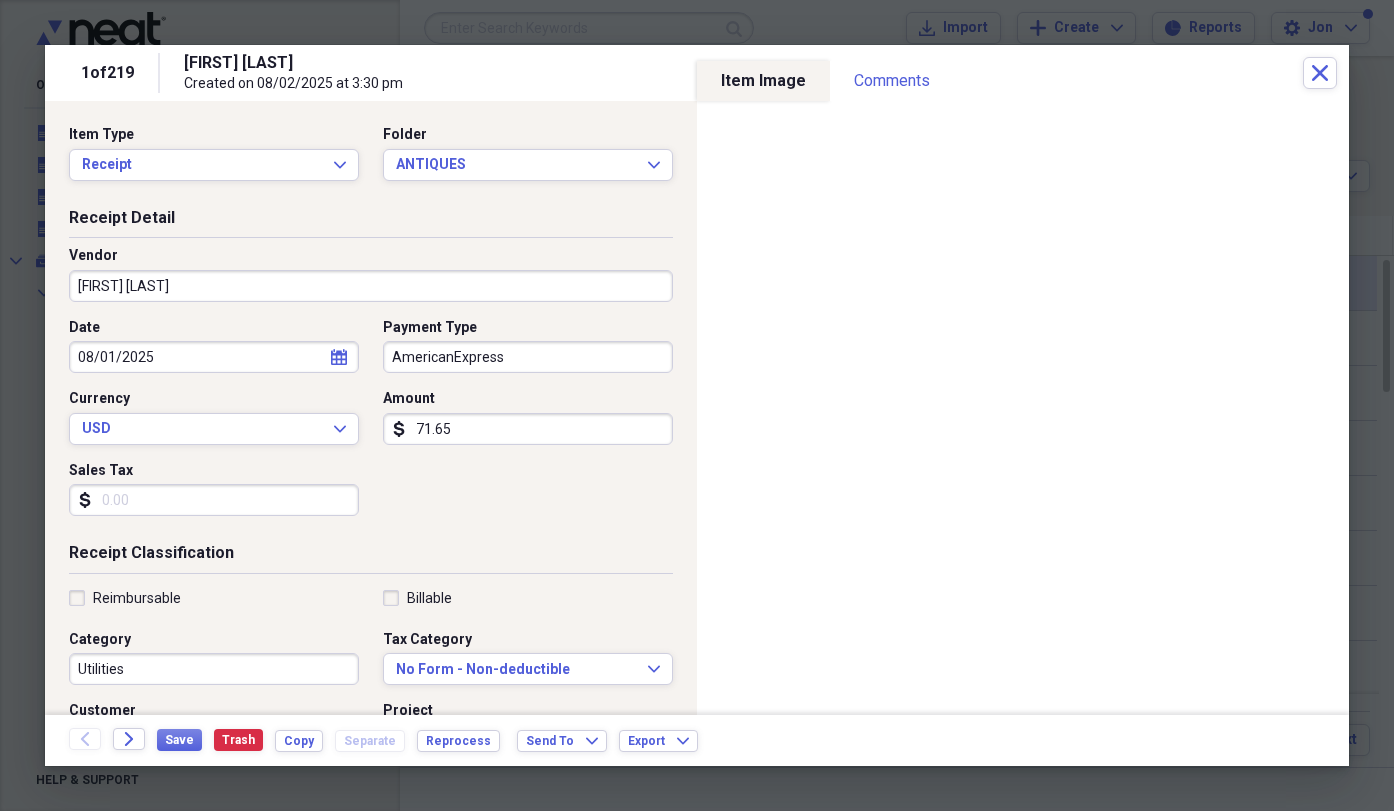 click on "[FIRST] [LAST]" at bounding box center (371, 286) 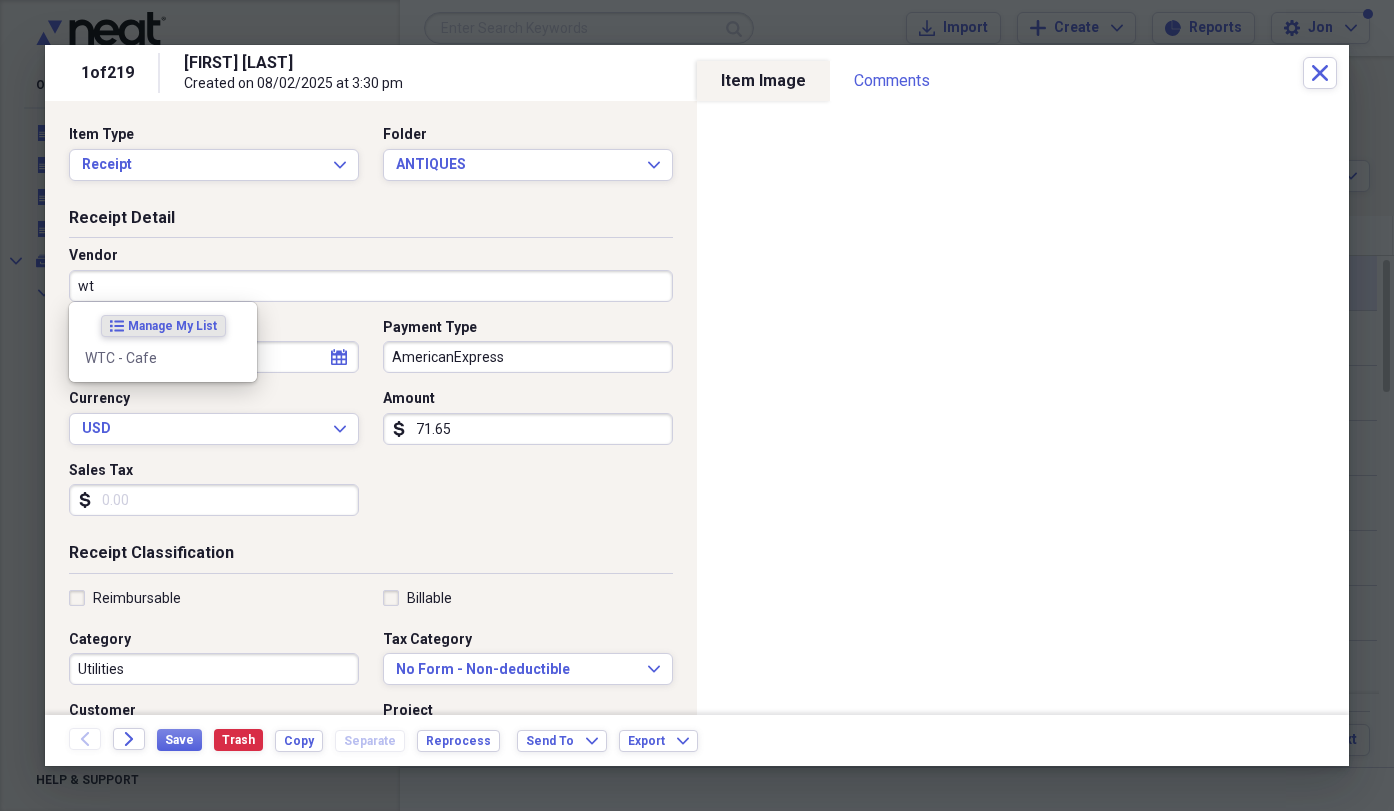 type on "w" 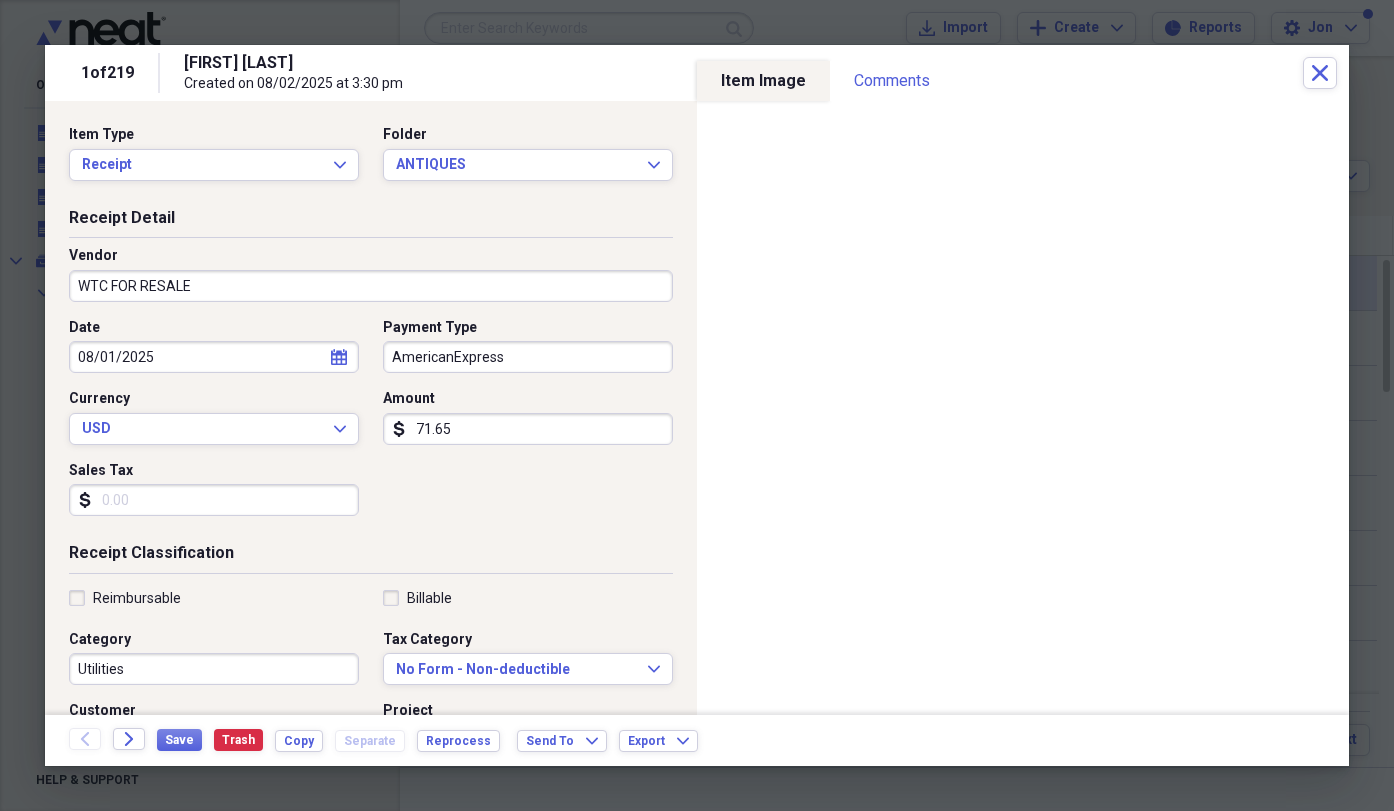 type on "WTC FOR RESALE" 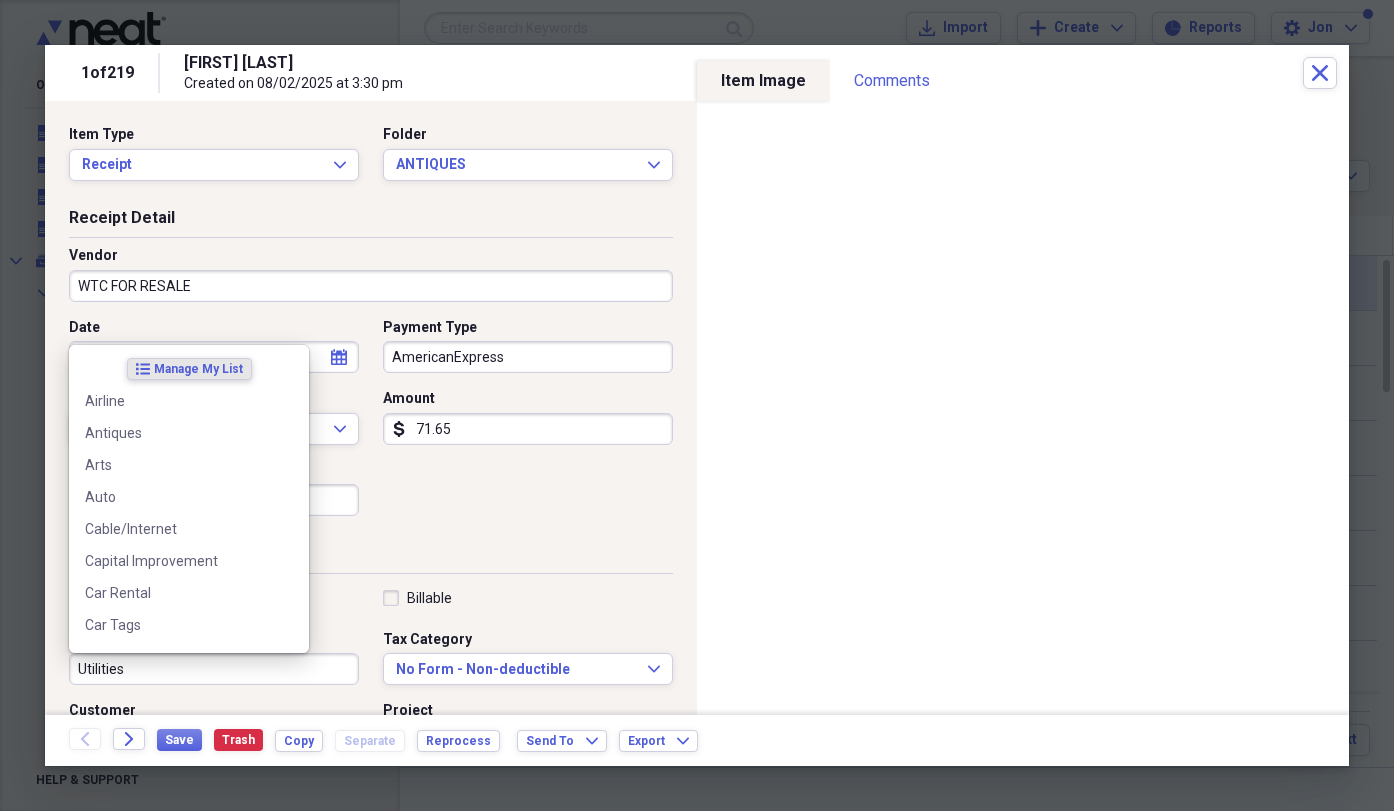 click on "Utilities" at bounding box center [214, 669] 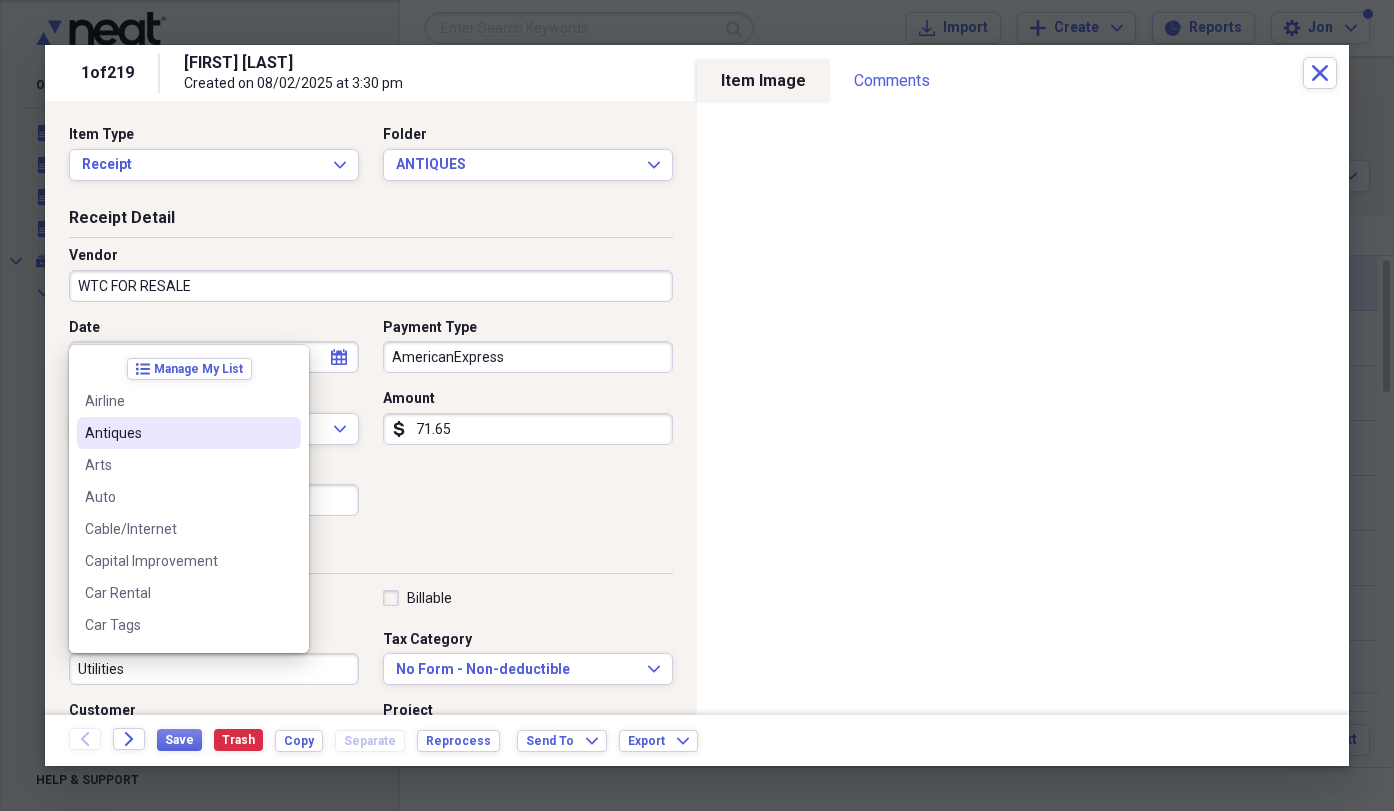 click on "Antiques" at bounding box center [177, 433] 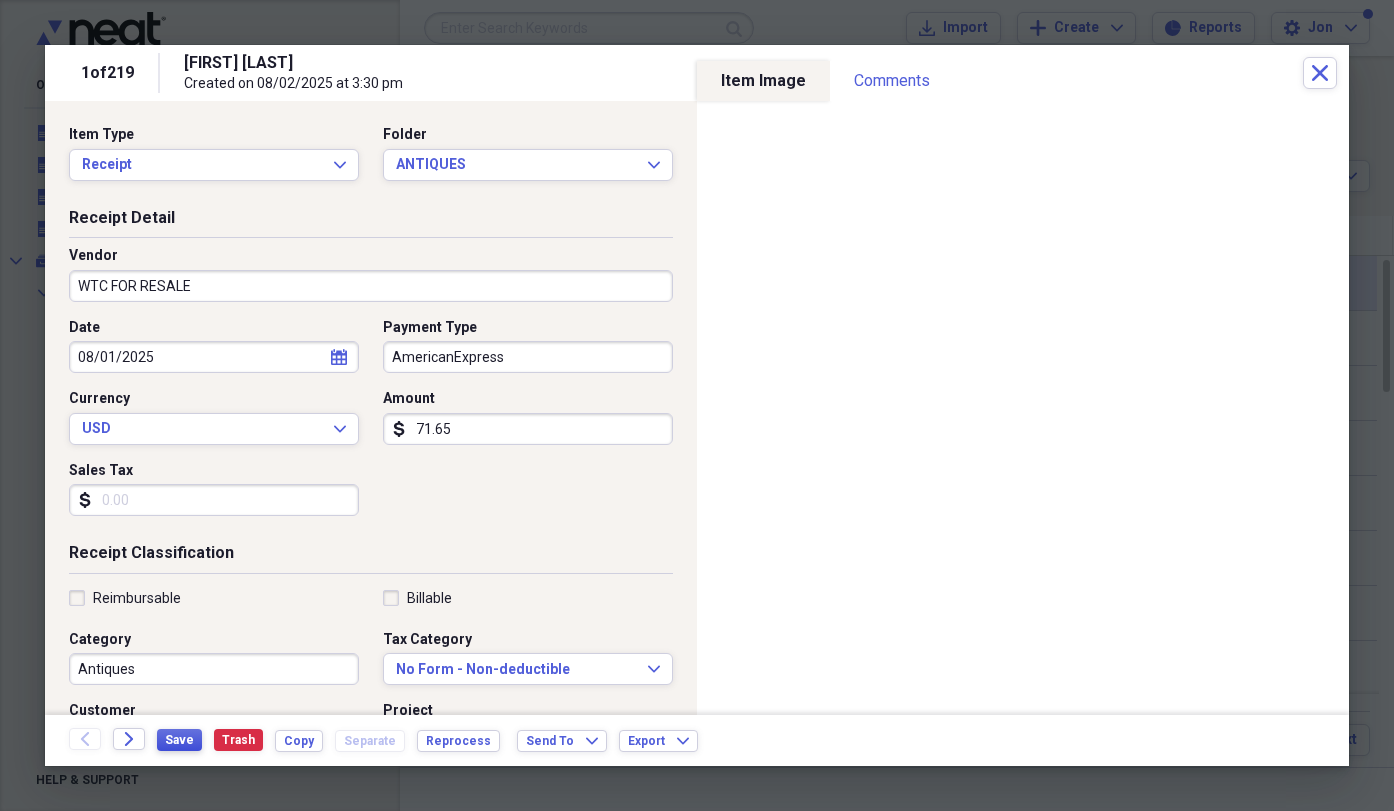click on "Save" at bounding box center (179, 740) 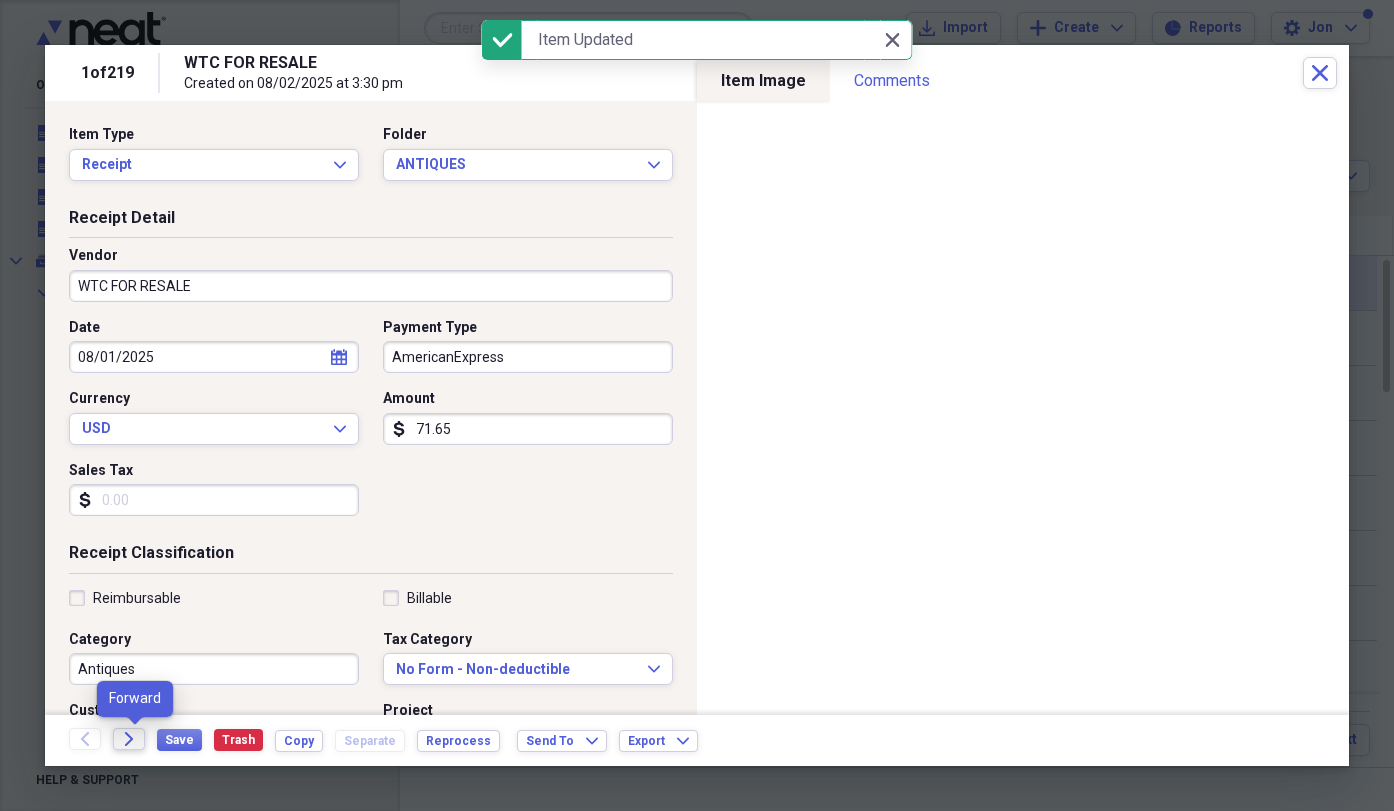 click on "Forward" 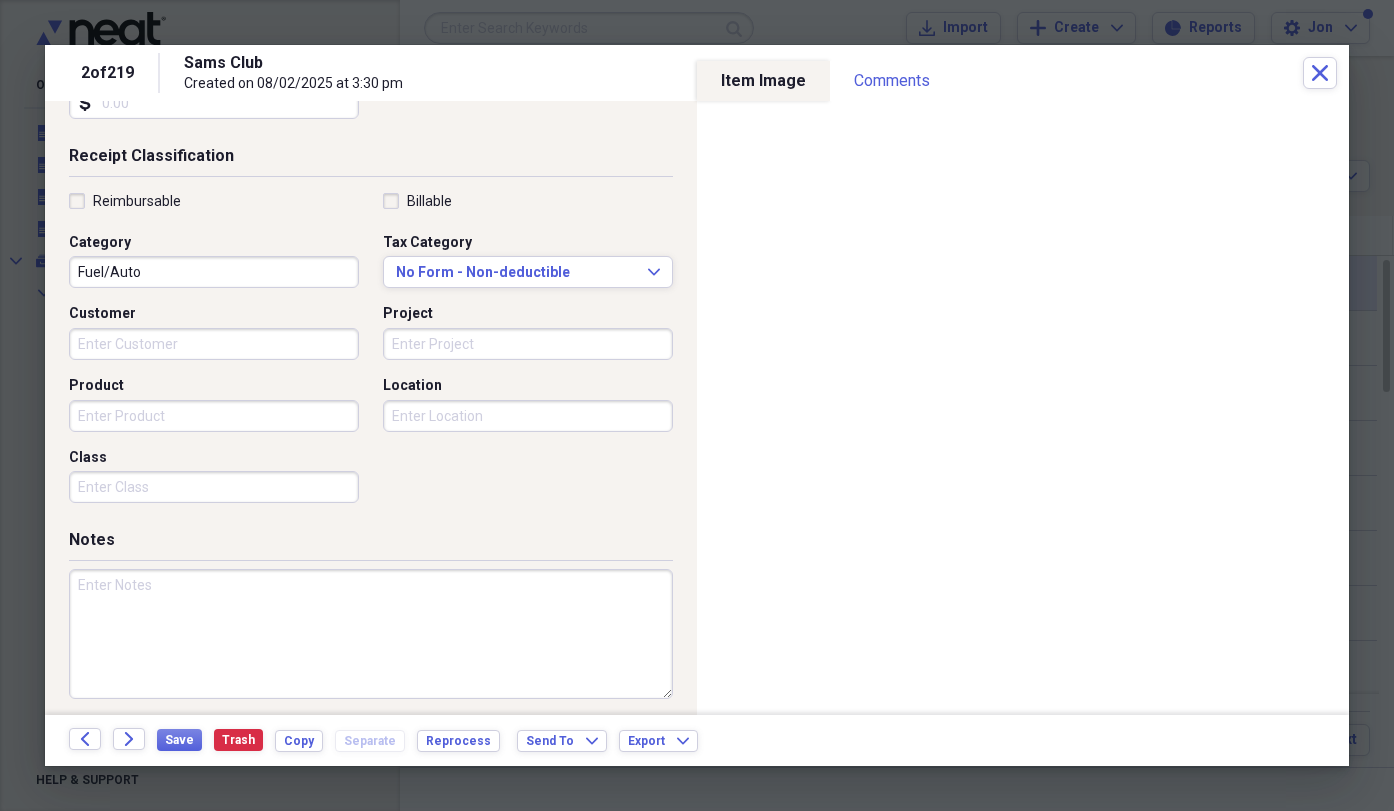 scroll, scrollTop: 400, scrollLeft: 0, axis: vertical 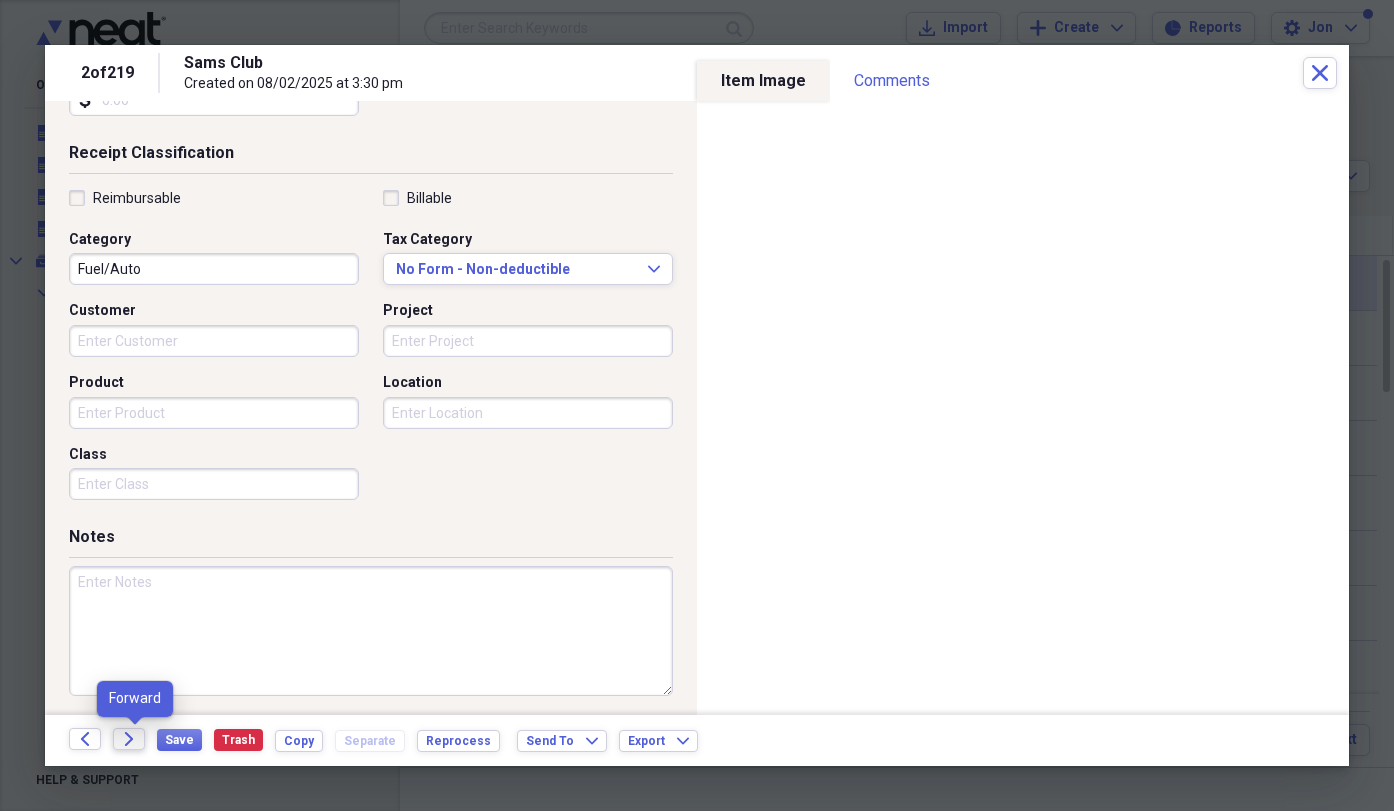 click on "Forward" 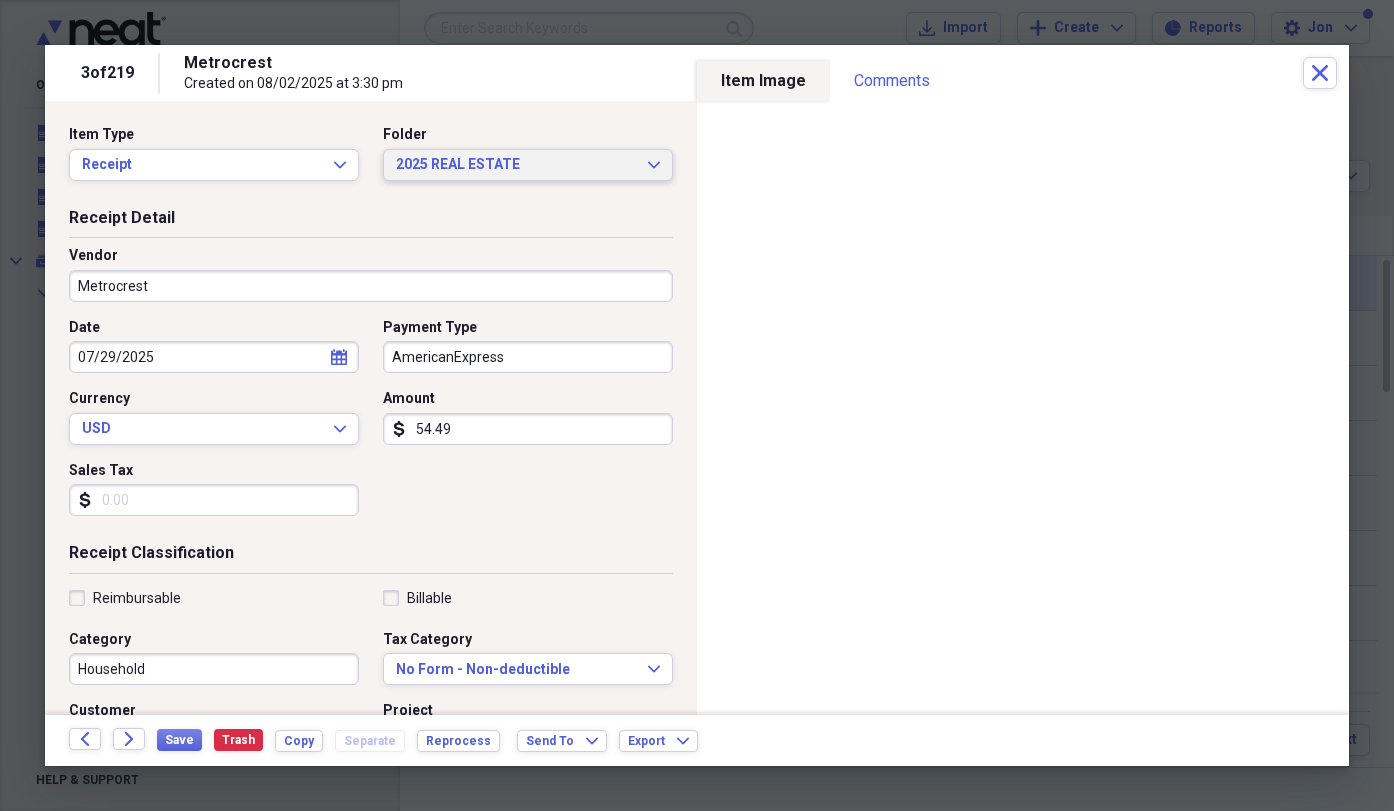 click on "Expand" 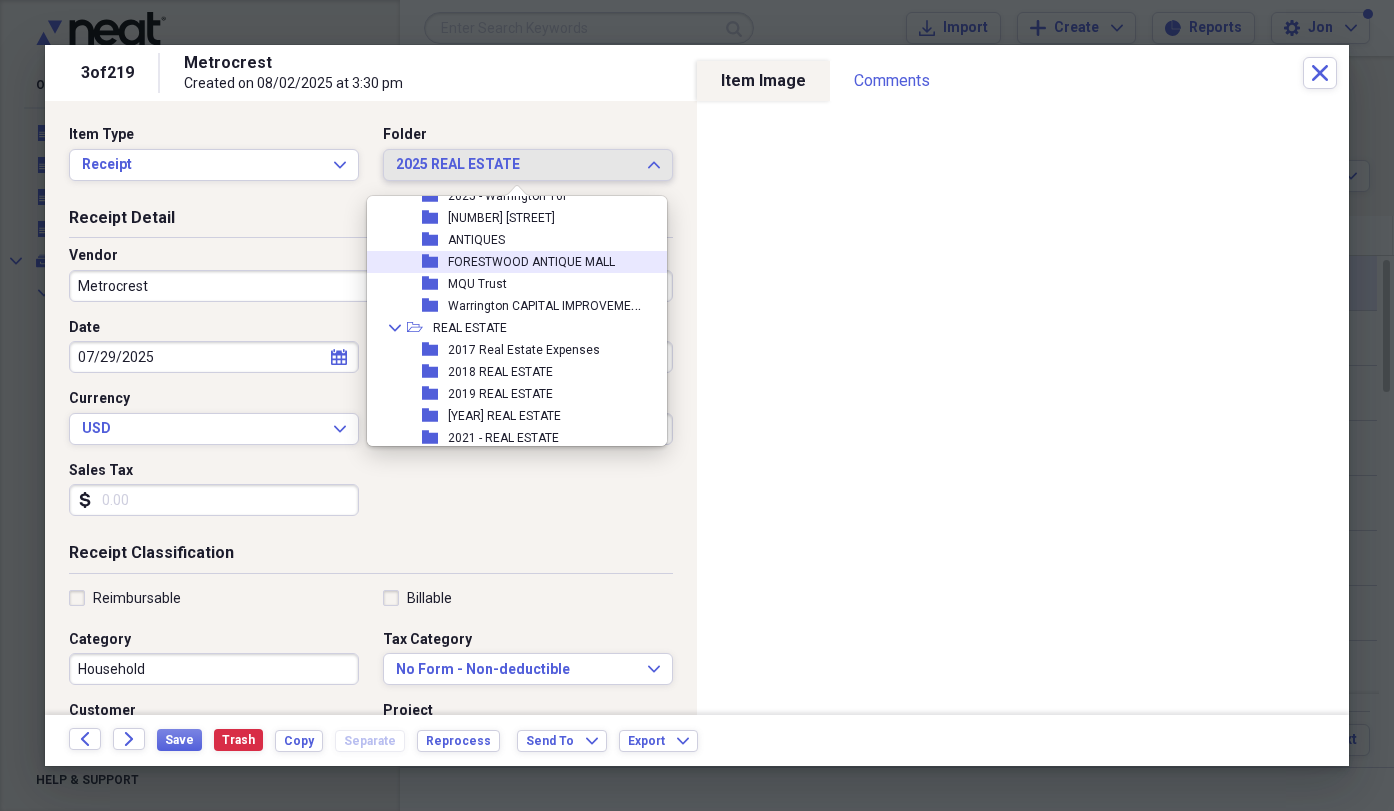 scroll, scrollTop: 665, scrollLeft: 0, axis: vertical 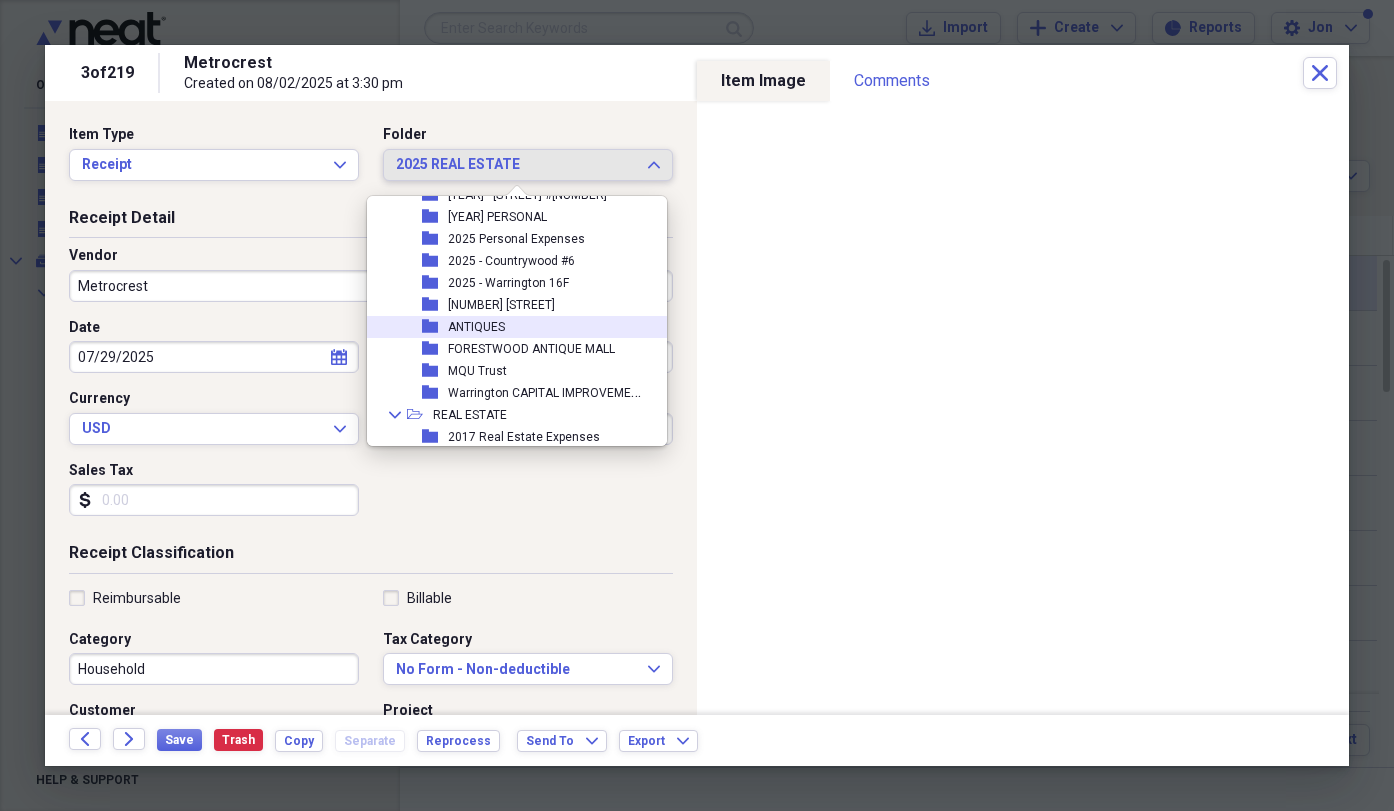 click on "ANTIQUES" at bounding box center [476, 327] 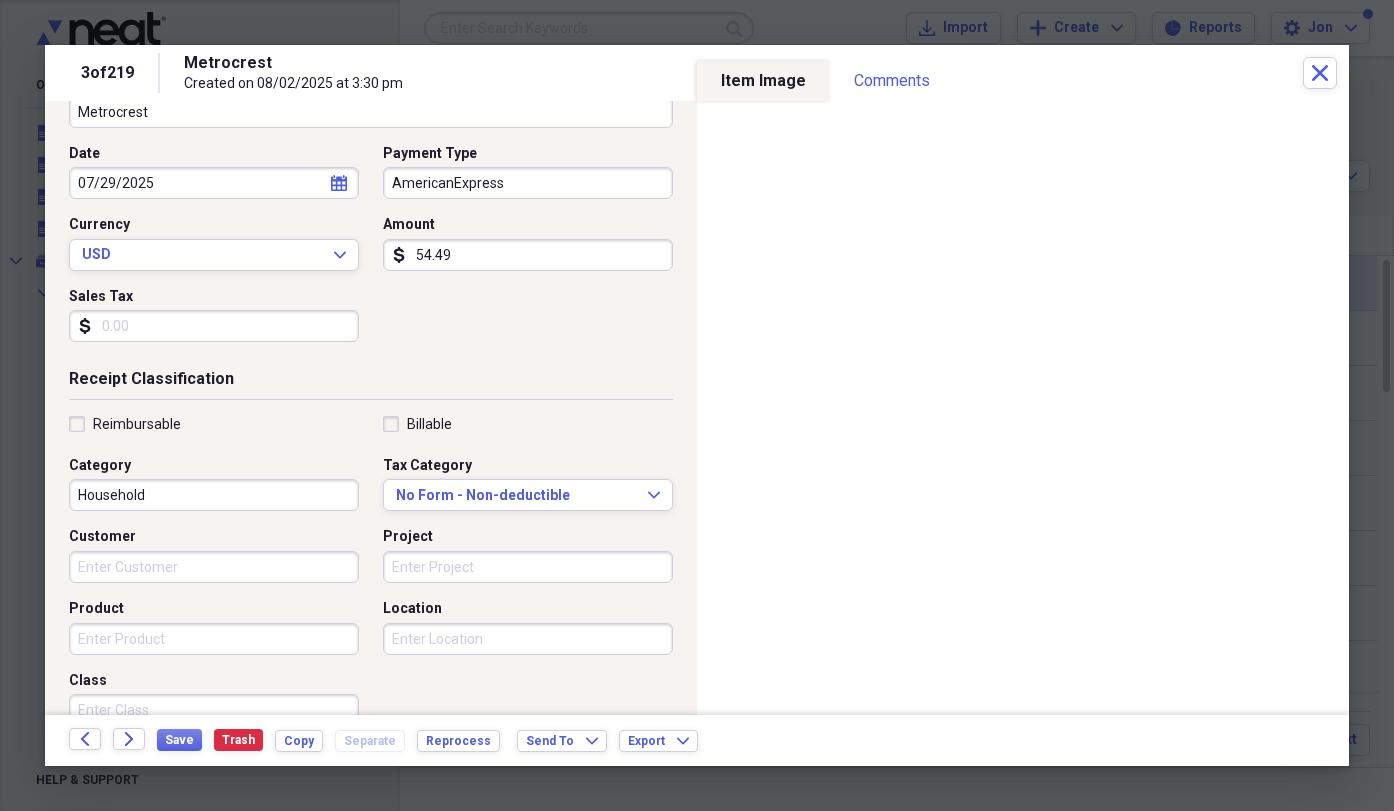 scroll, scrollTop: 200, scrollLeft: 0, axis: vertical 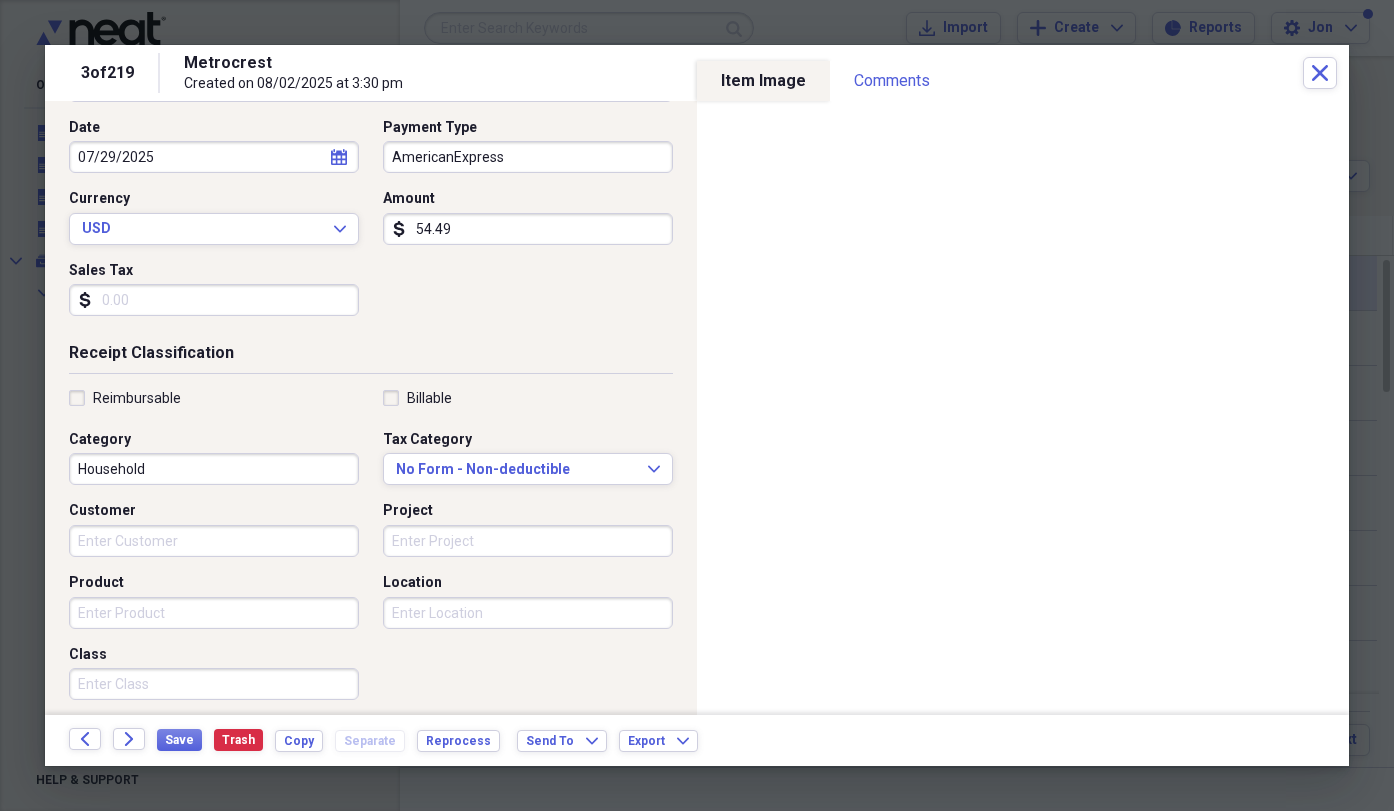 click on "Household" at bounding box center (214, 469) 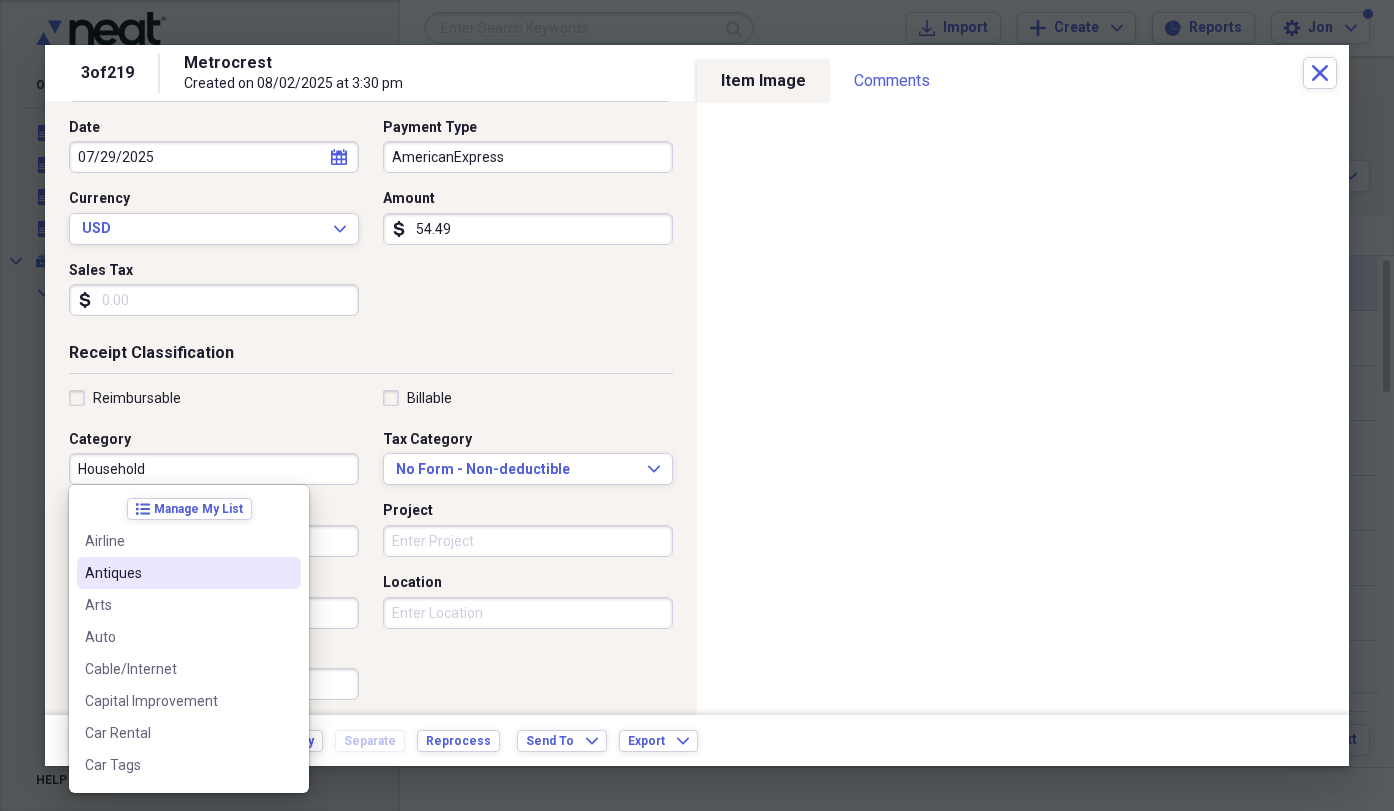 click on "Antiques" at bounding box center [177, 573] 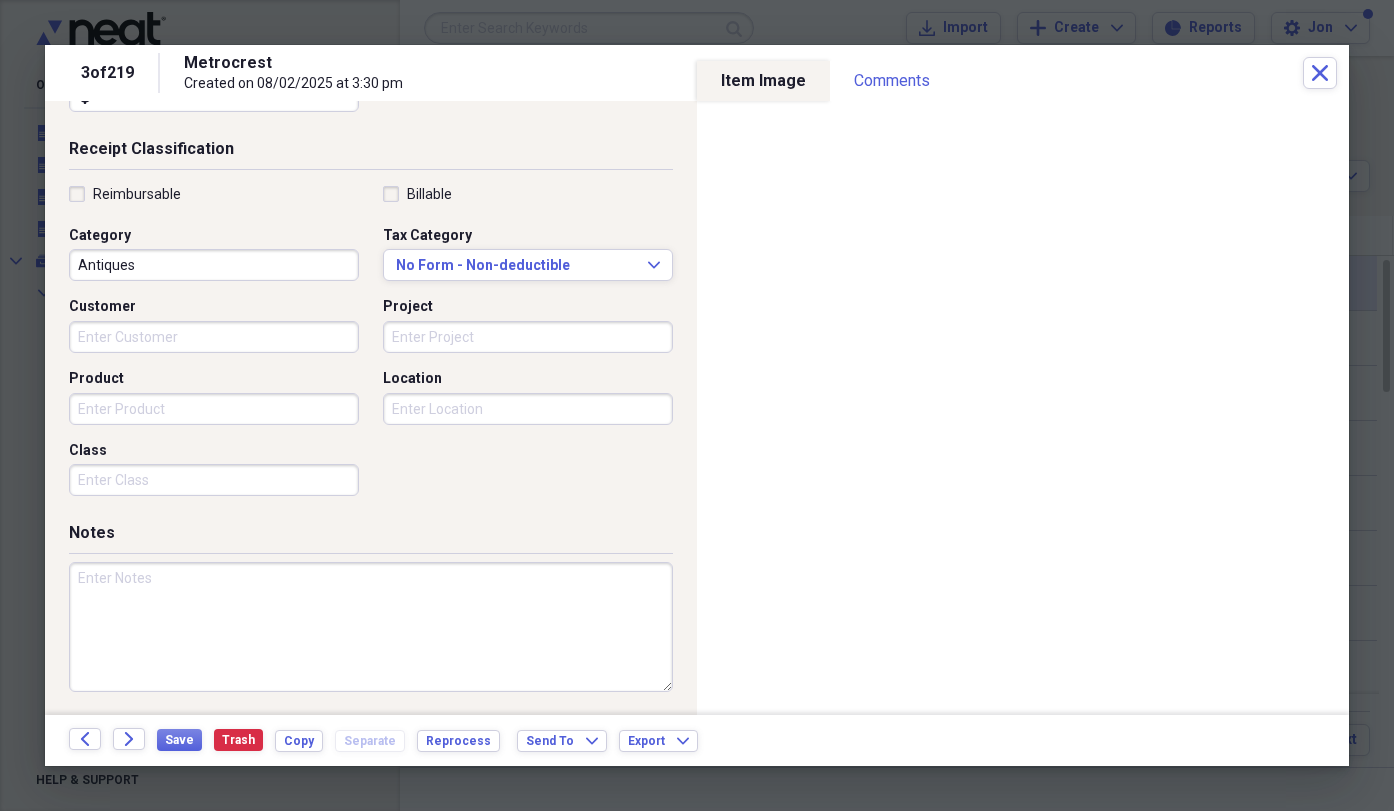 scroll, scrollTop: 407, scrollLeft: 0, axis: vertical 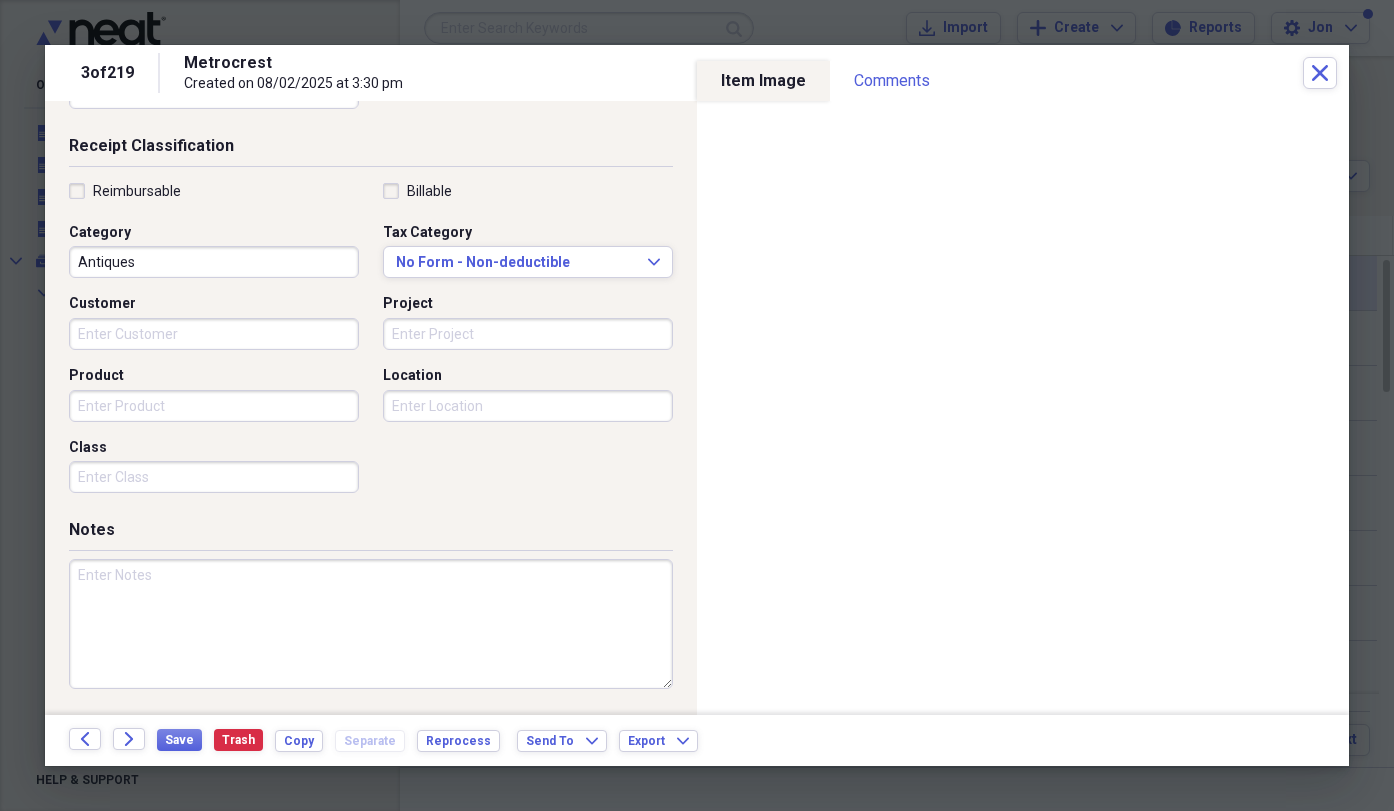 click at bounding box center (371, 624) 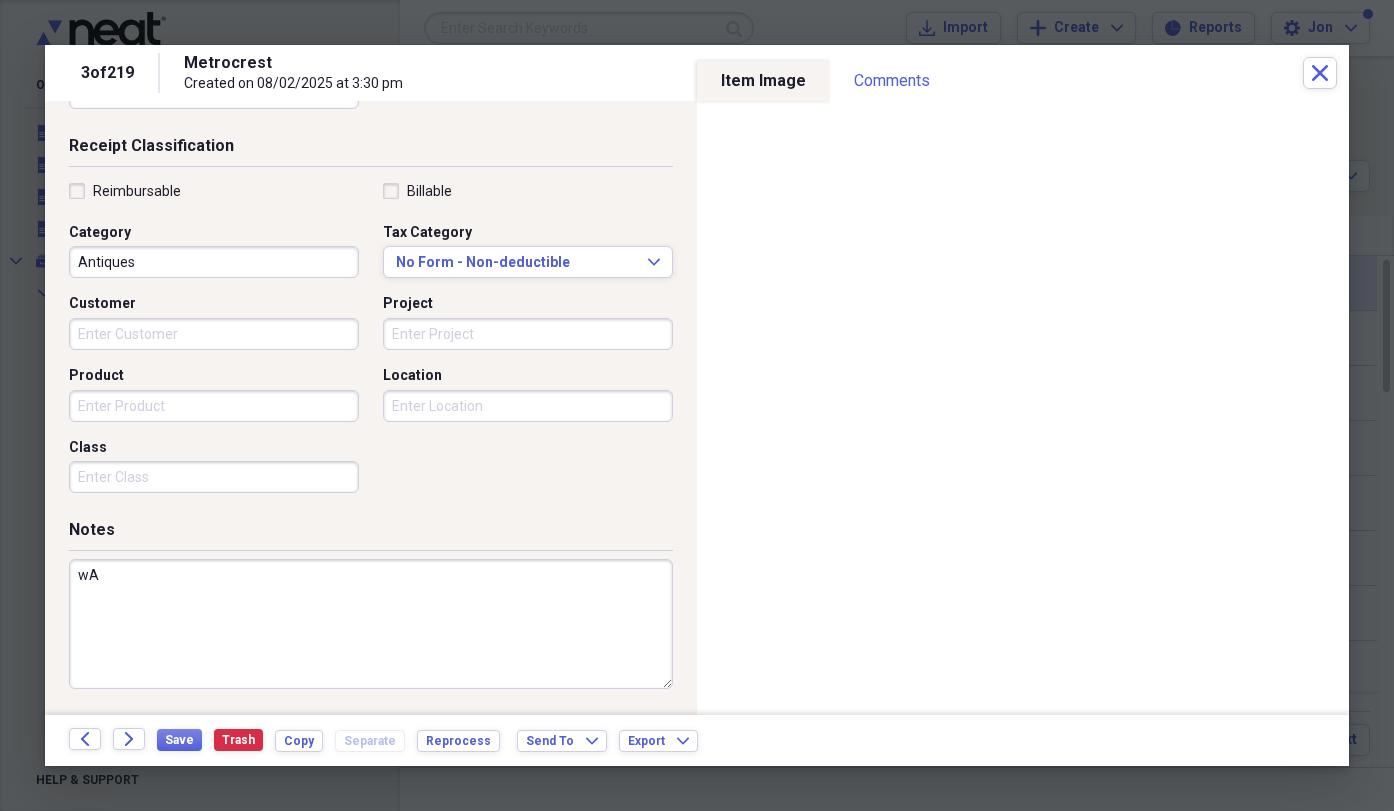 type on "w" 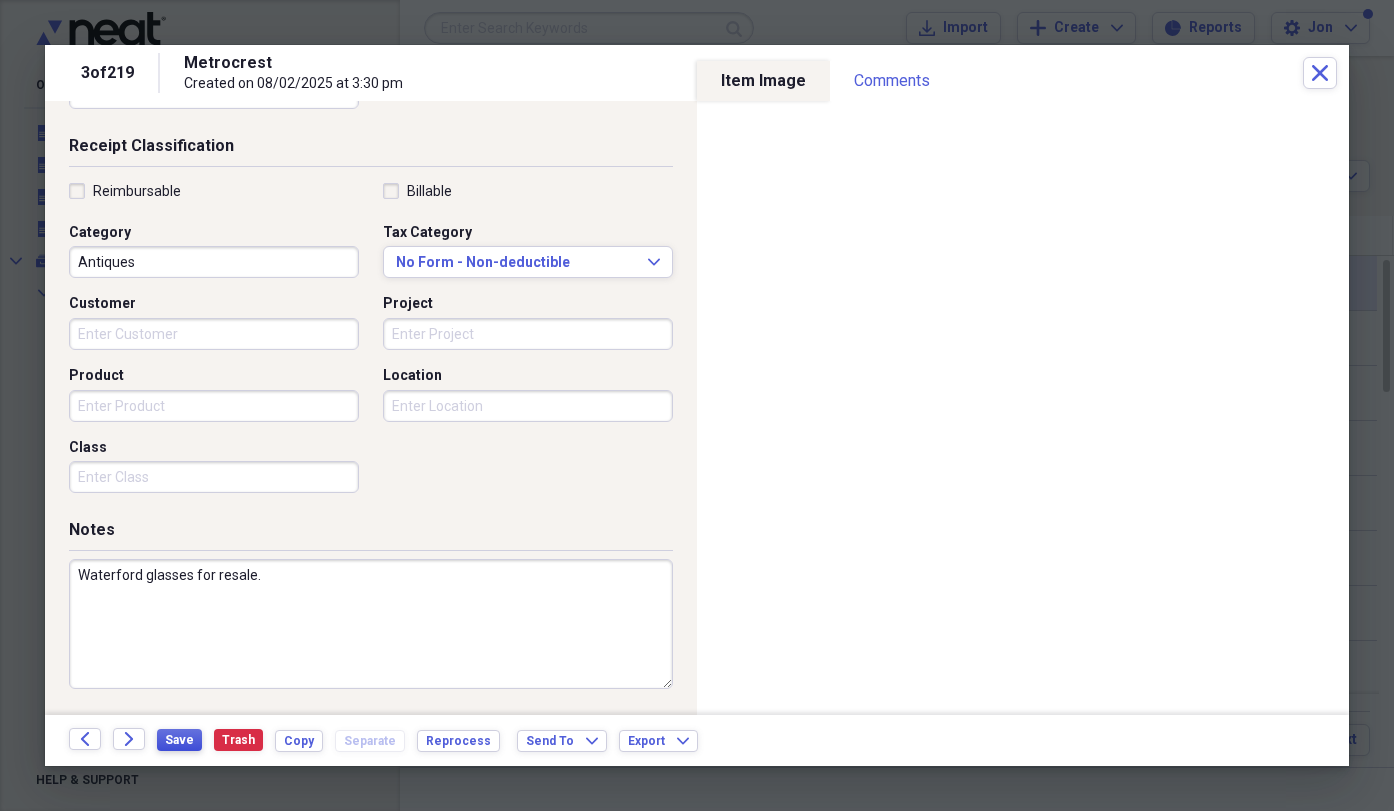 type on "Waterford glasses for resale." 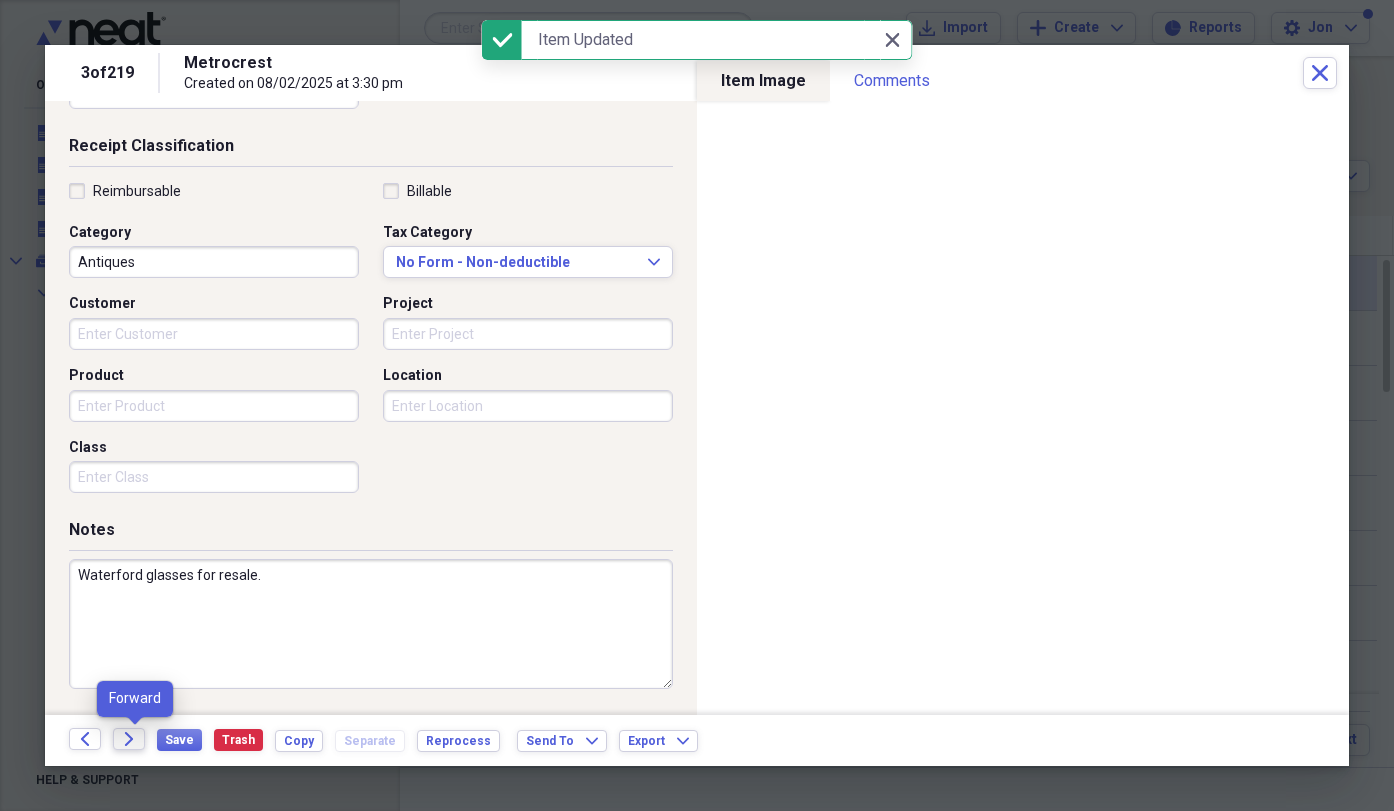 click on "Forward" 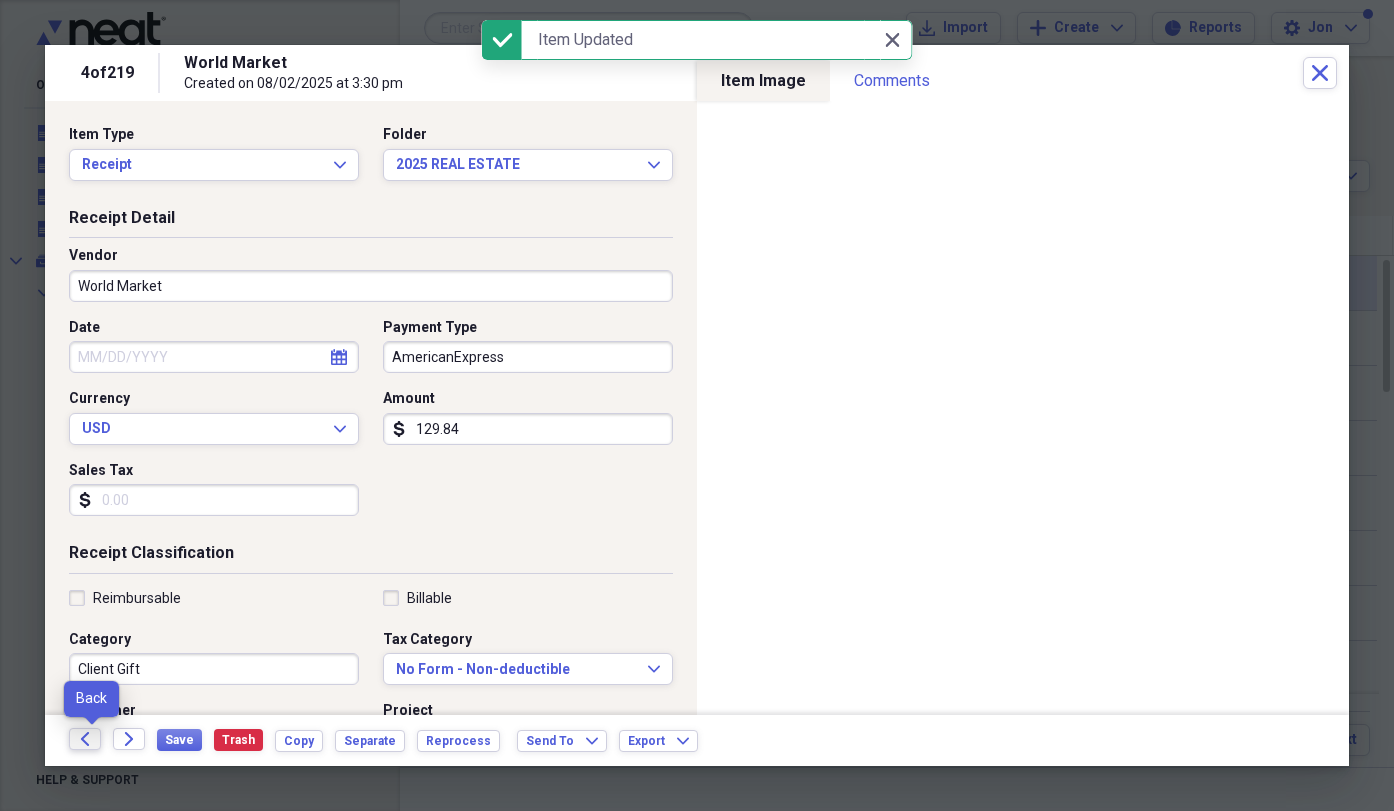 click 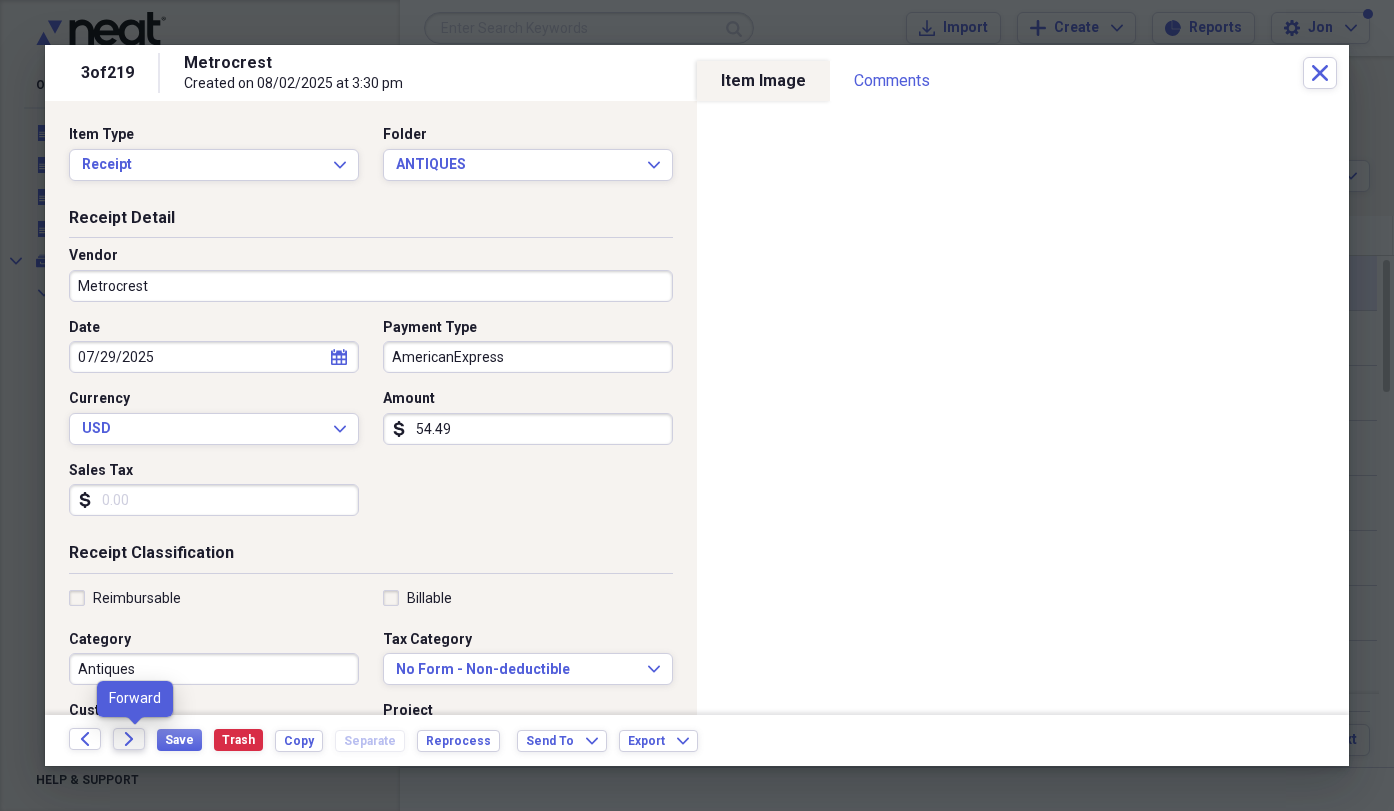 click on "Forward" 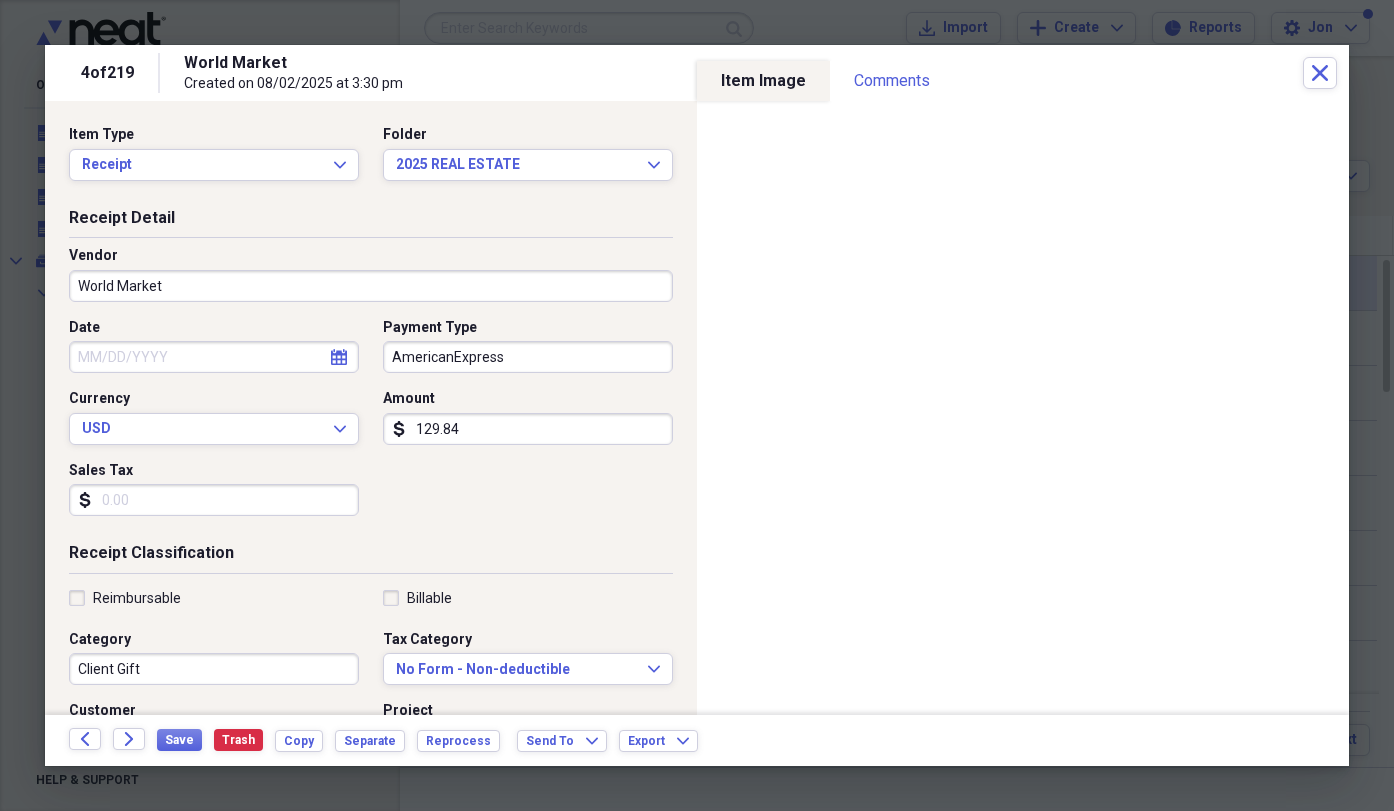 click 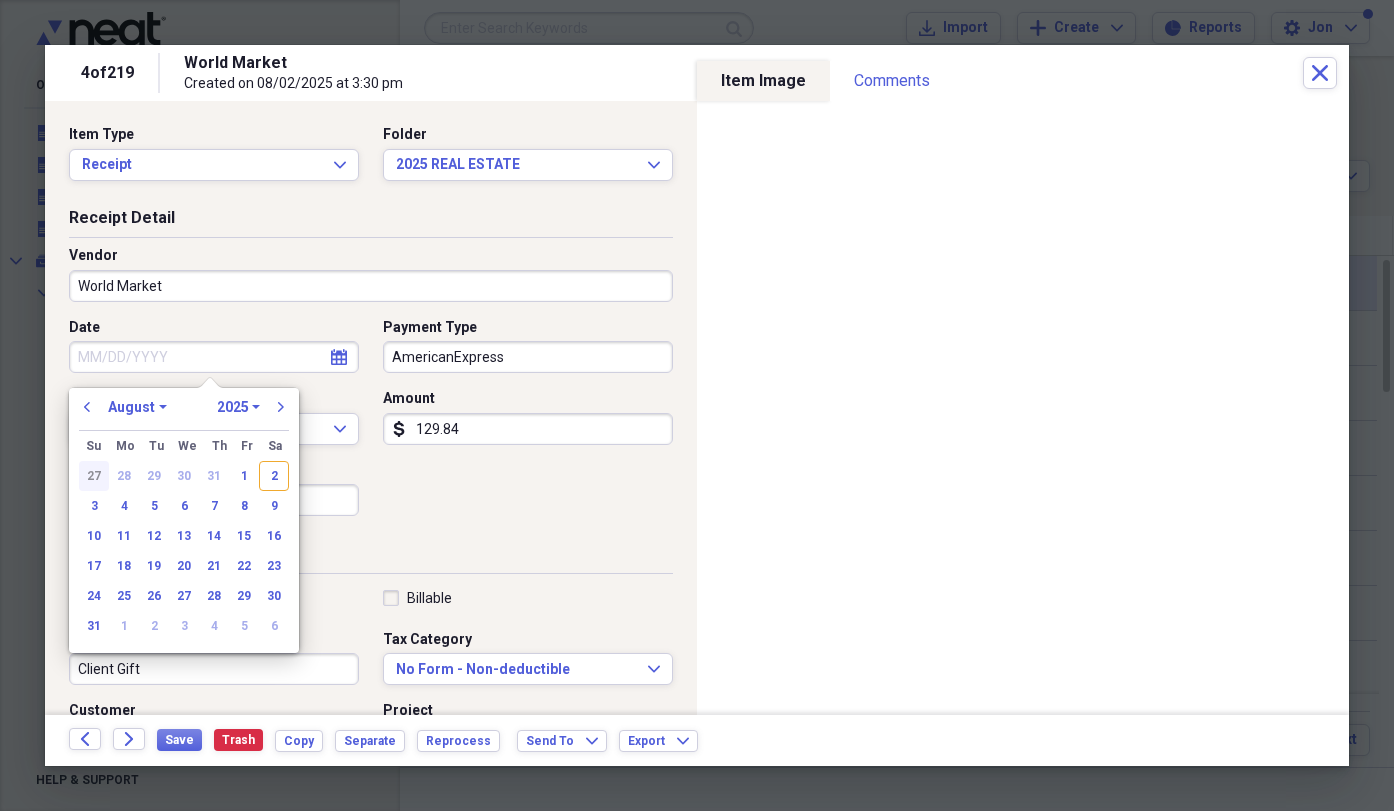 click on "27" at bounding box center (94, 476) 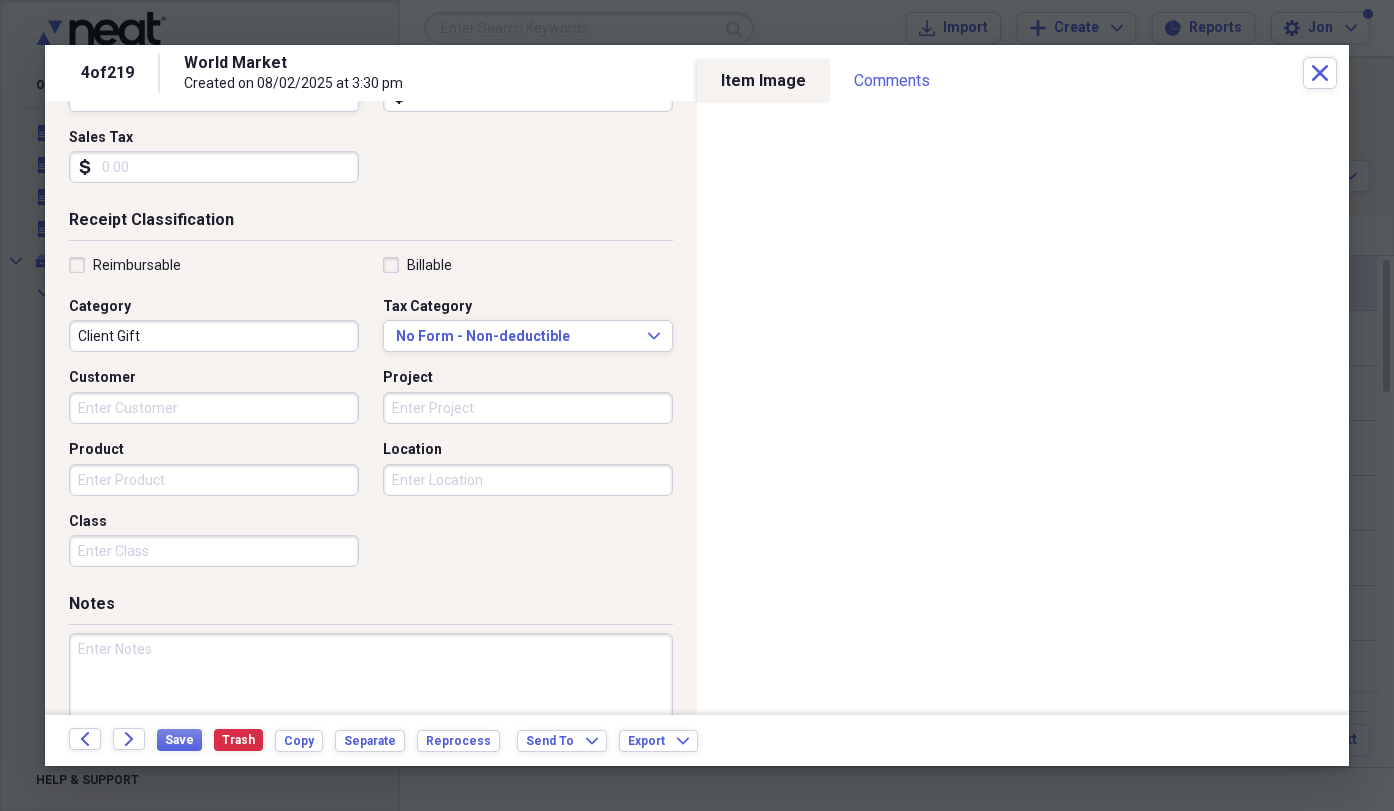scroll, scrollTop: 407, scrollLeft: 0, axis: vertical 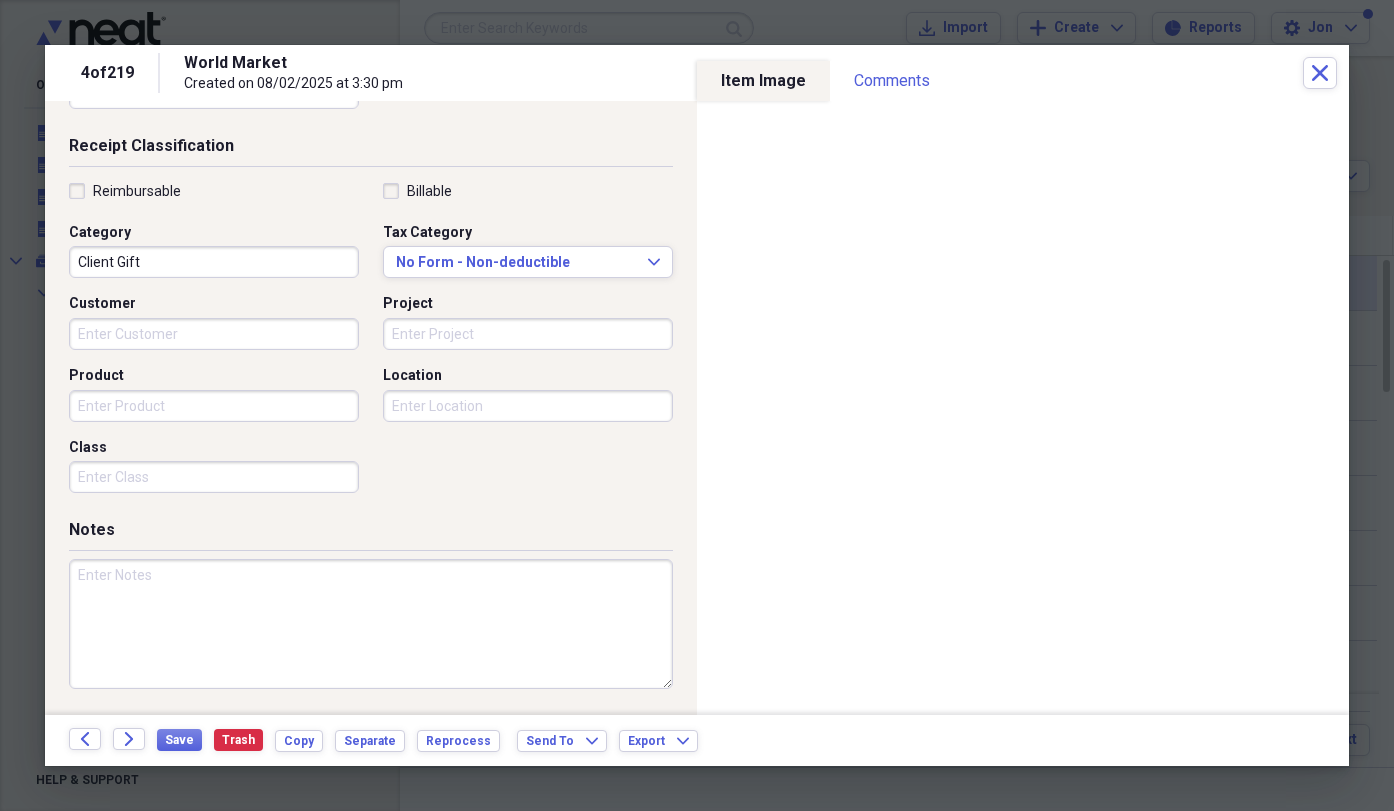 click at bounding box center [371, 624] 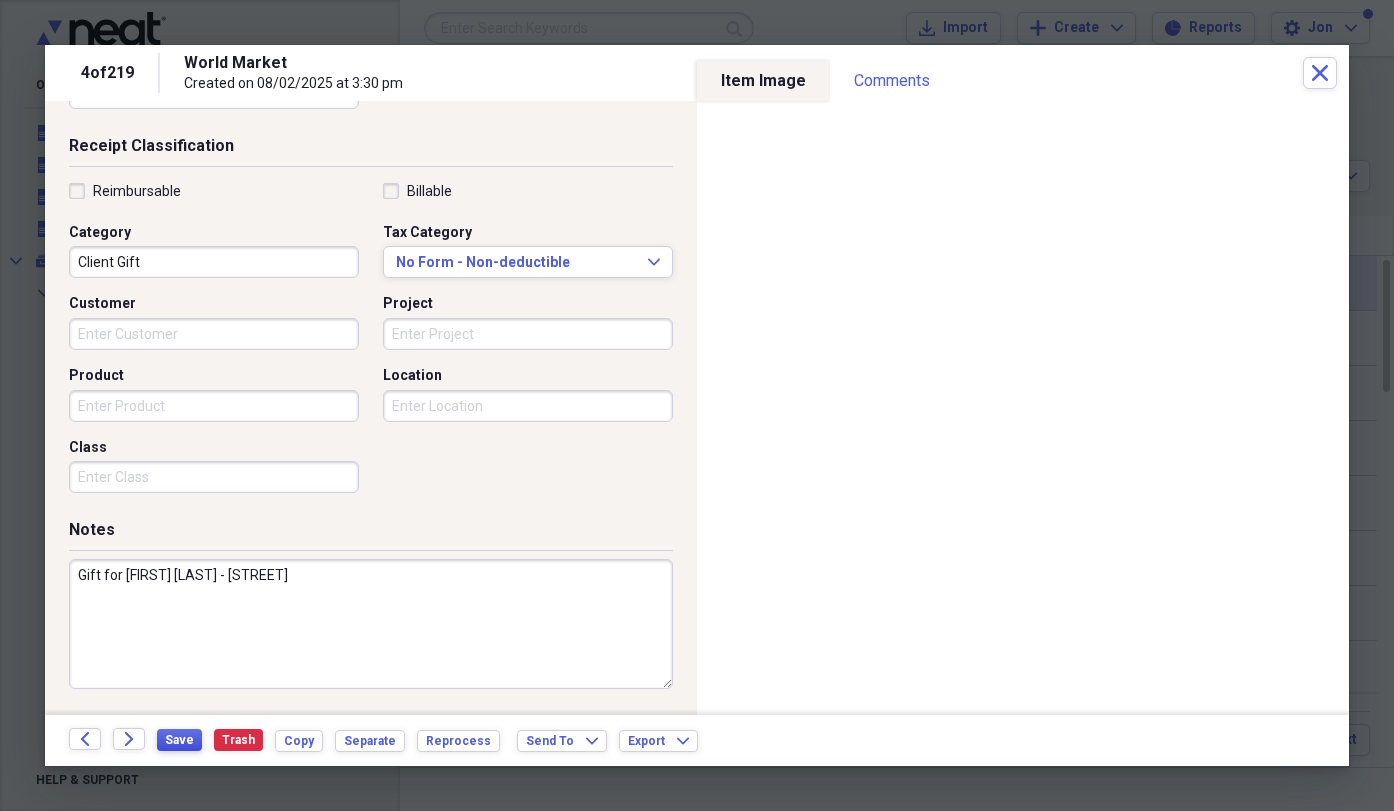 type on "Gift for [FIRST] [LAST] - [STREET]" 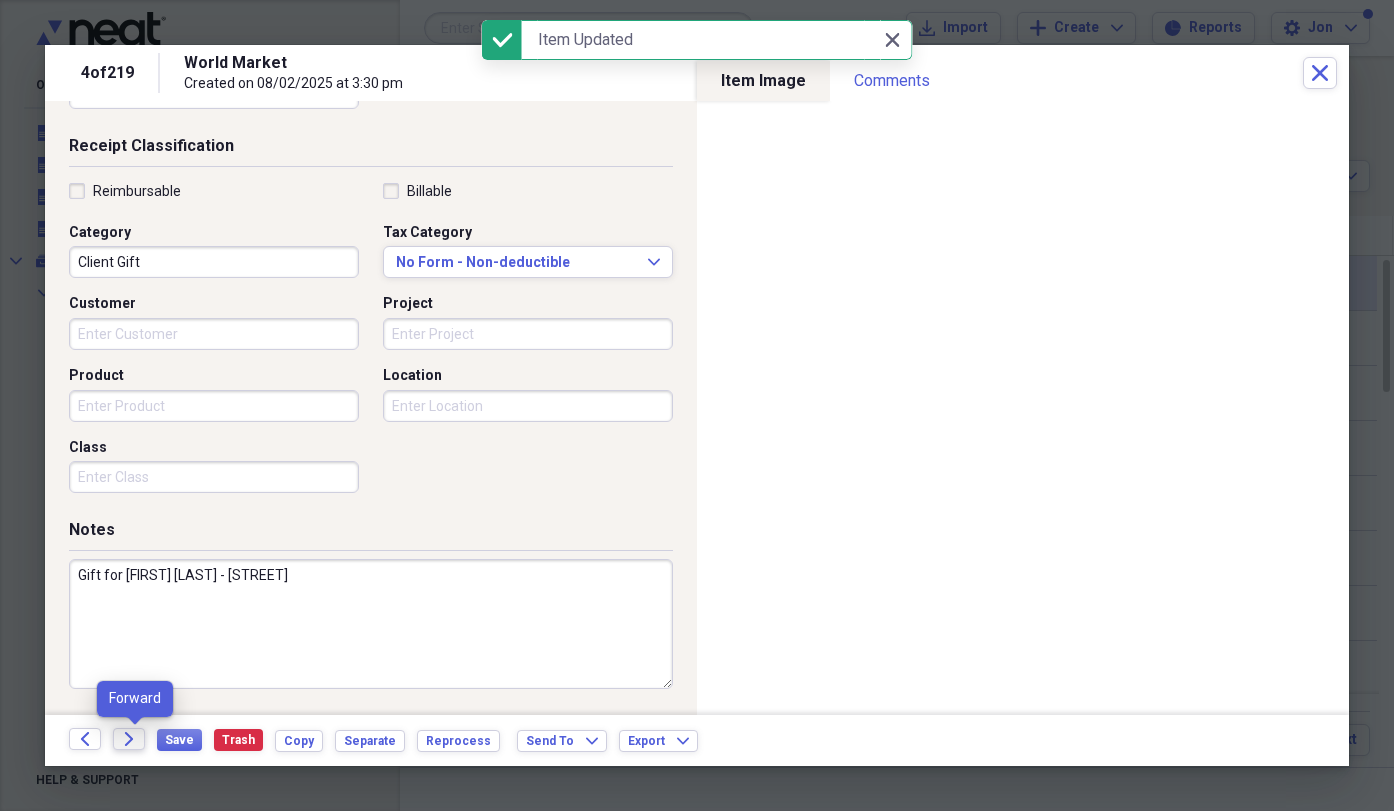 click on "Forward" 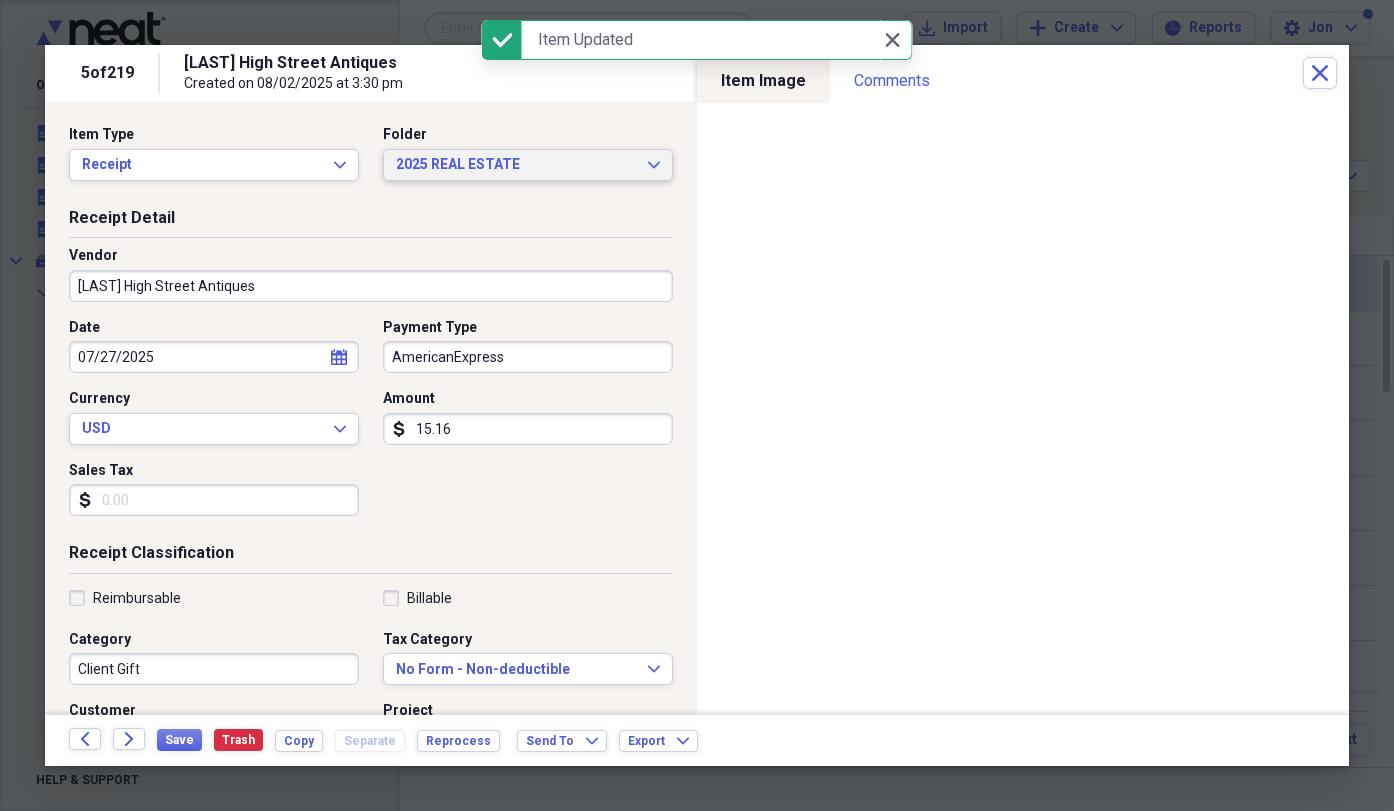 click on "Expand" 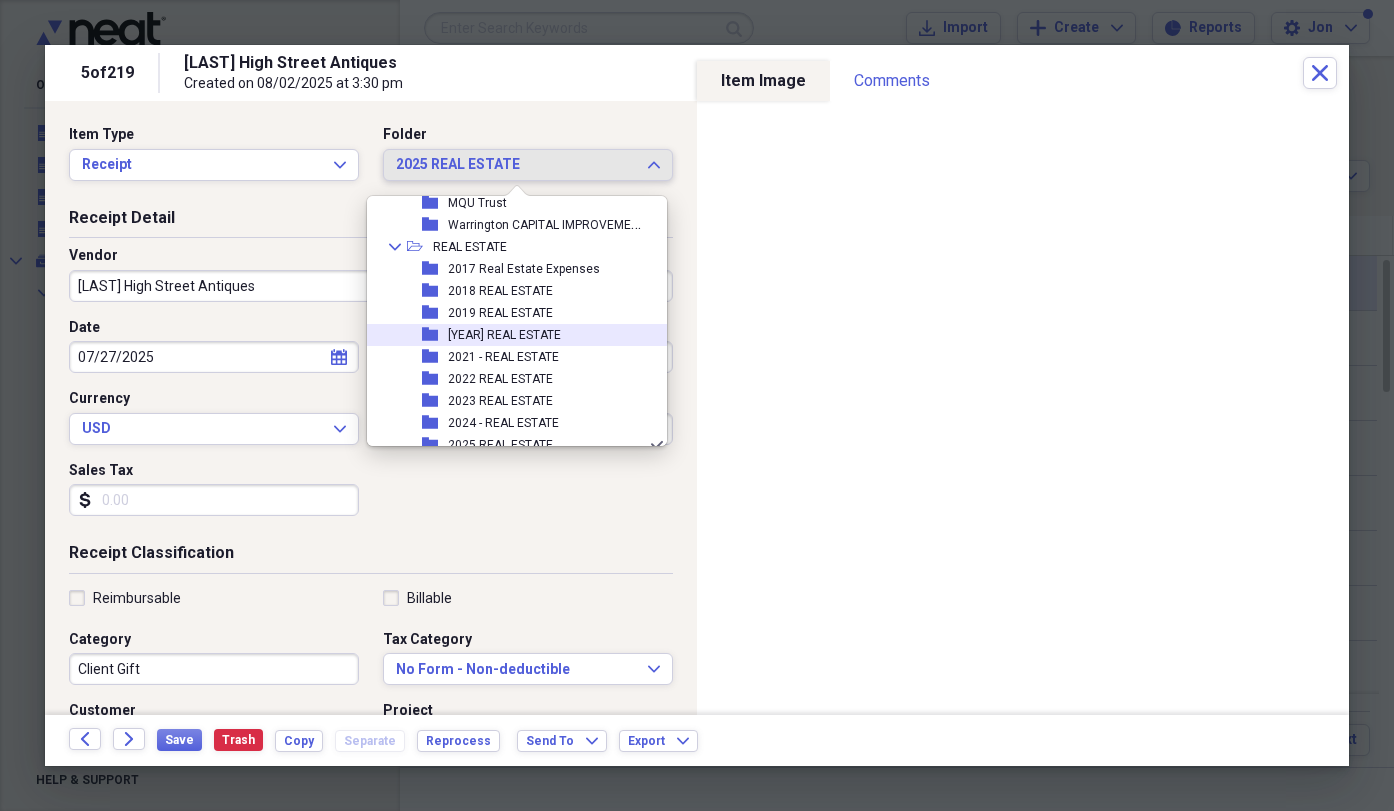 scroll, scrollTop: 765, scrollLeft: 0, axis: vertical 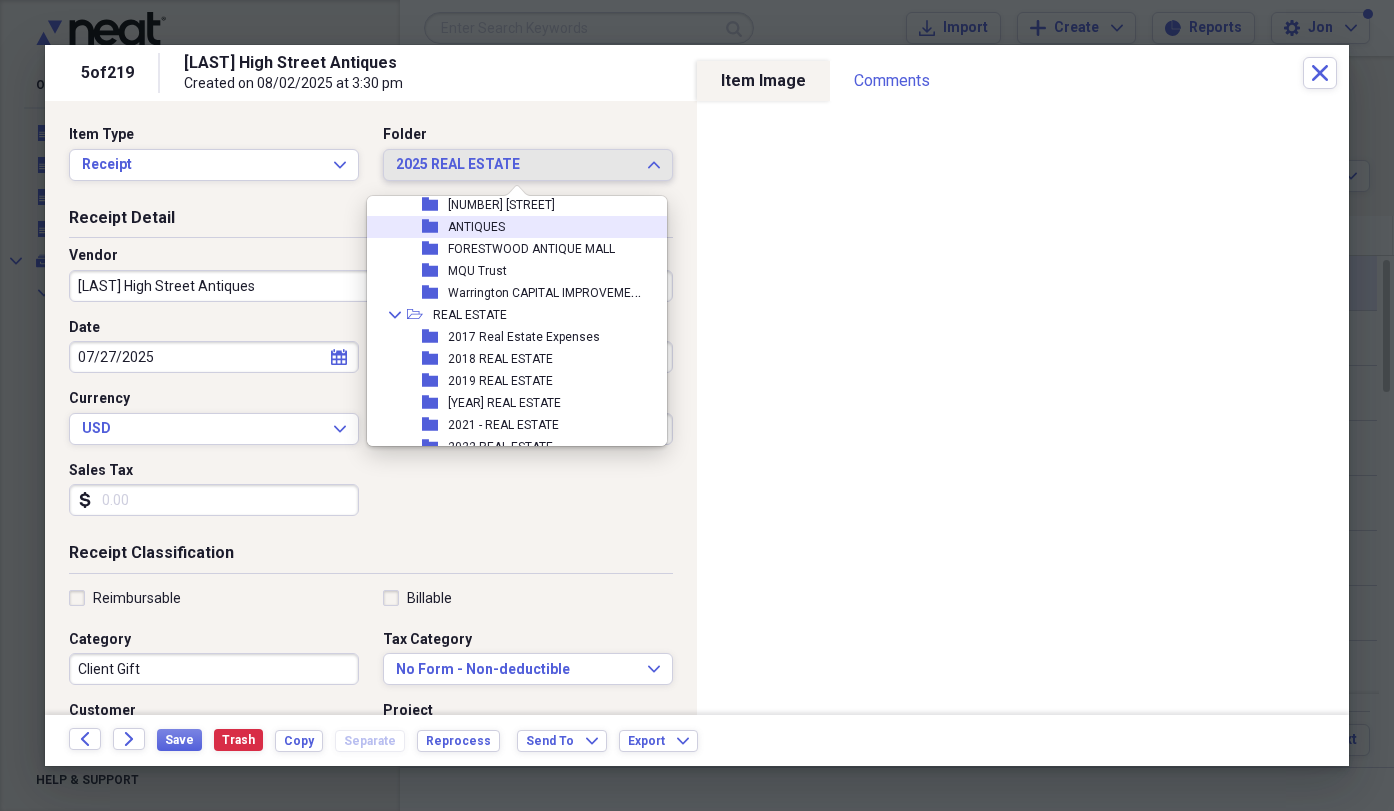 click on "ANTIQUES" at bounding box center [476, 227] 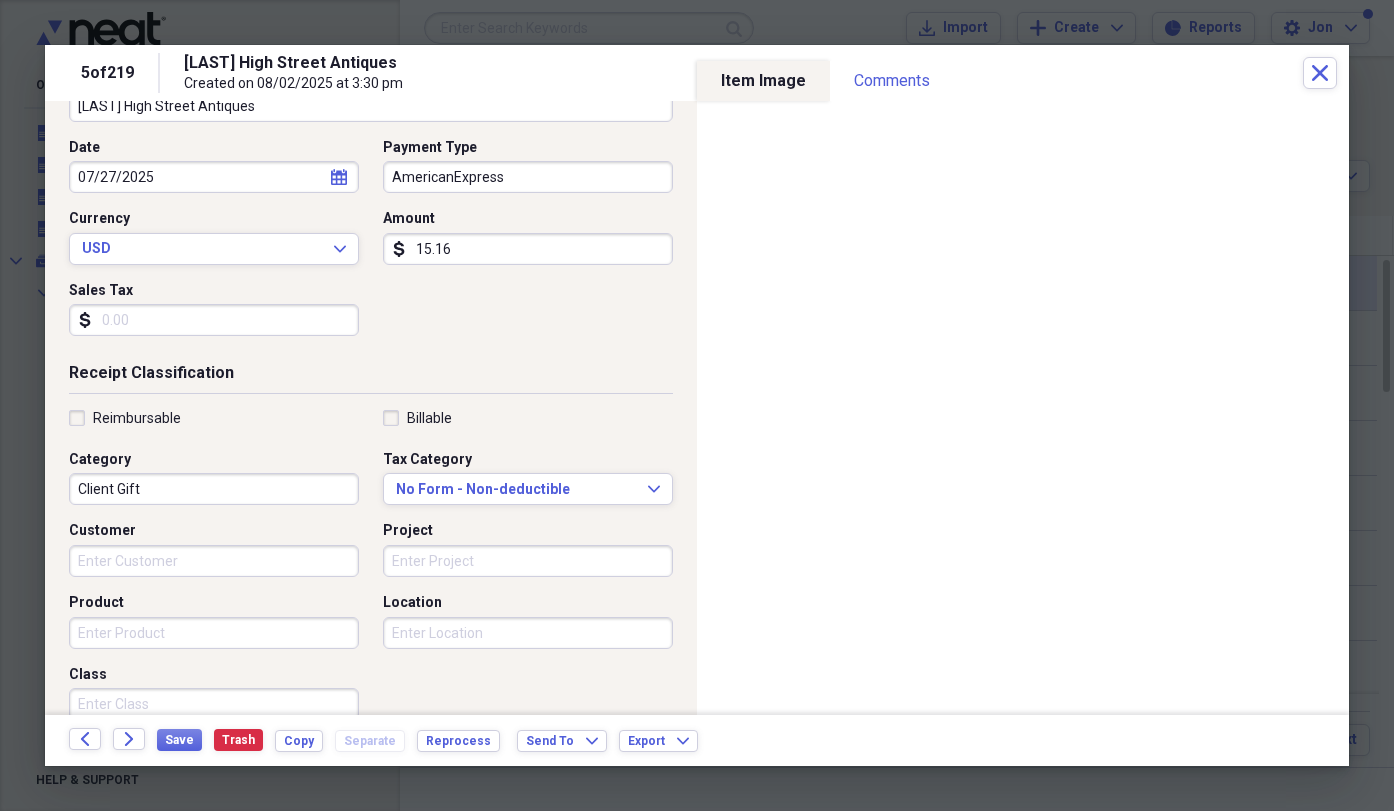 scroll, scrollTop: 200, scrollLeft: 0, axis: vertical 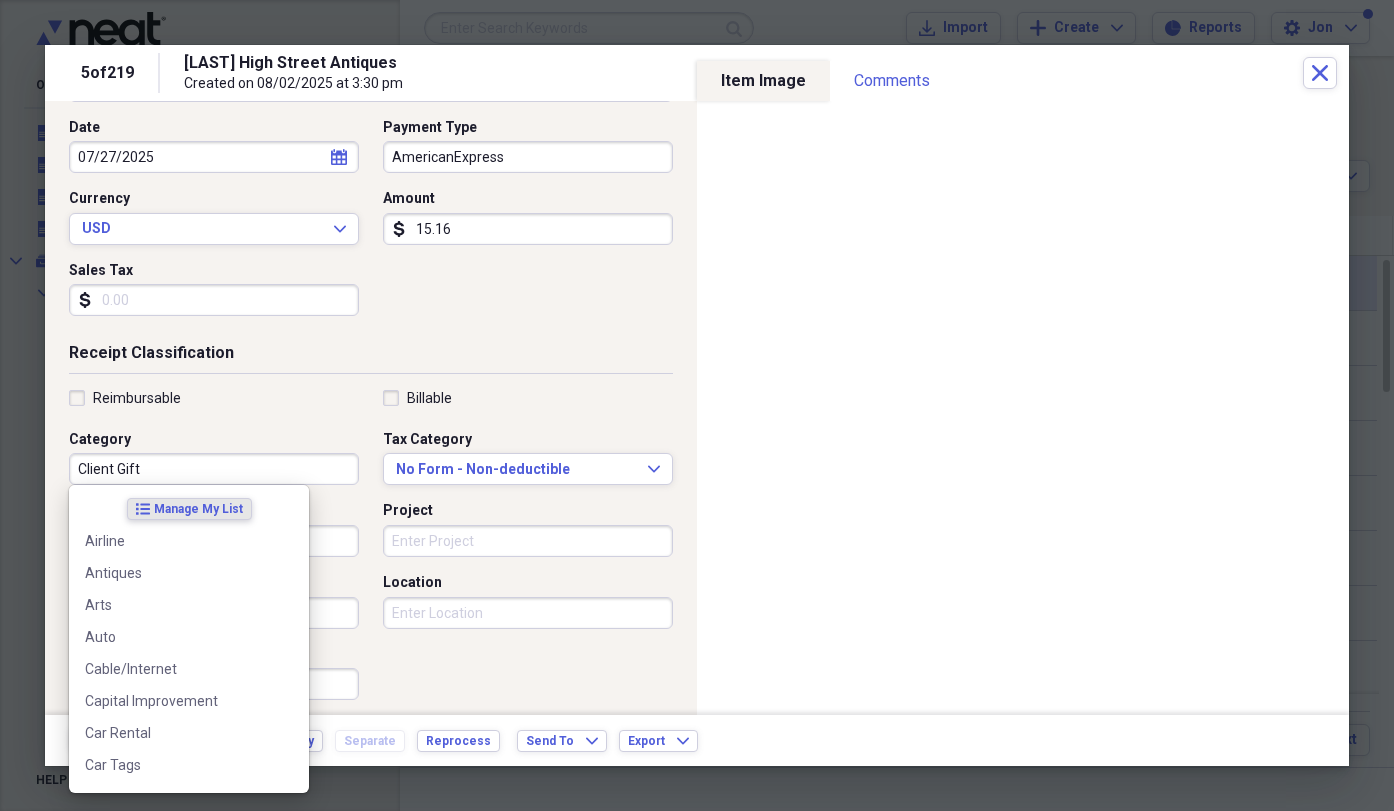 click on "Client Gift" at bounding box center (214, 469) 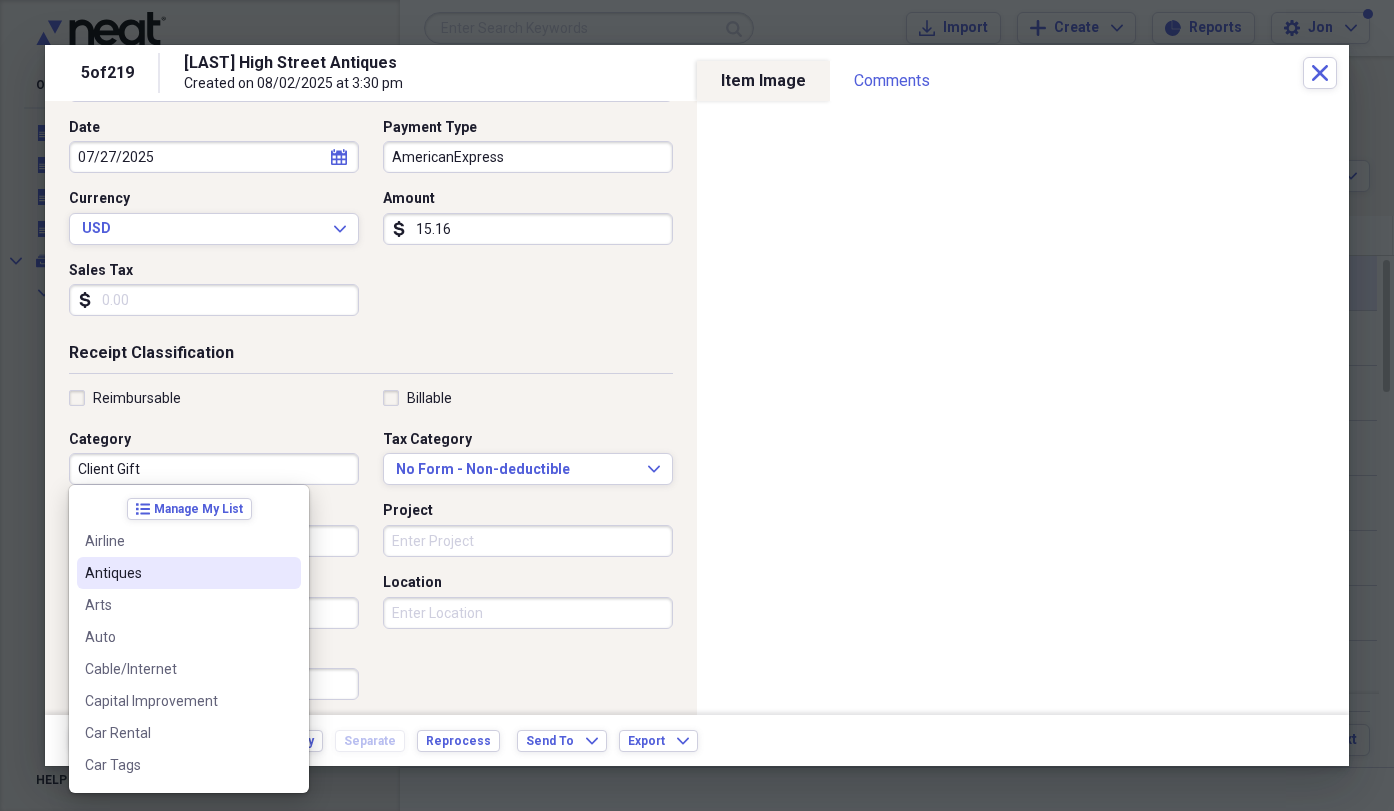 click on "Antiques" at bounding box center (177, 573) 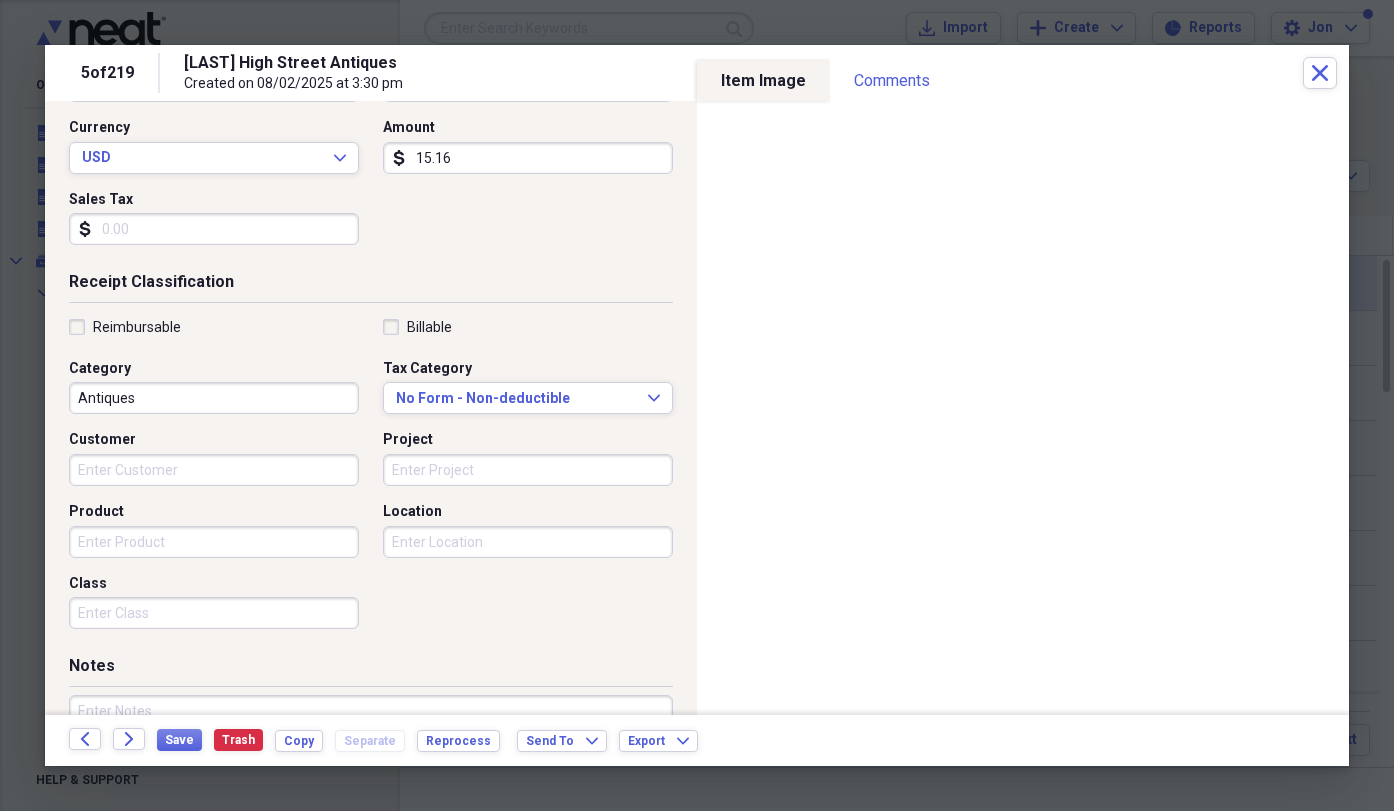 scroll, scrollTop: 300, scrollLeft: 0, axis: vertical 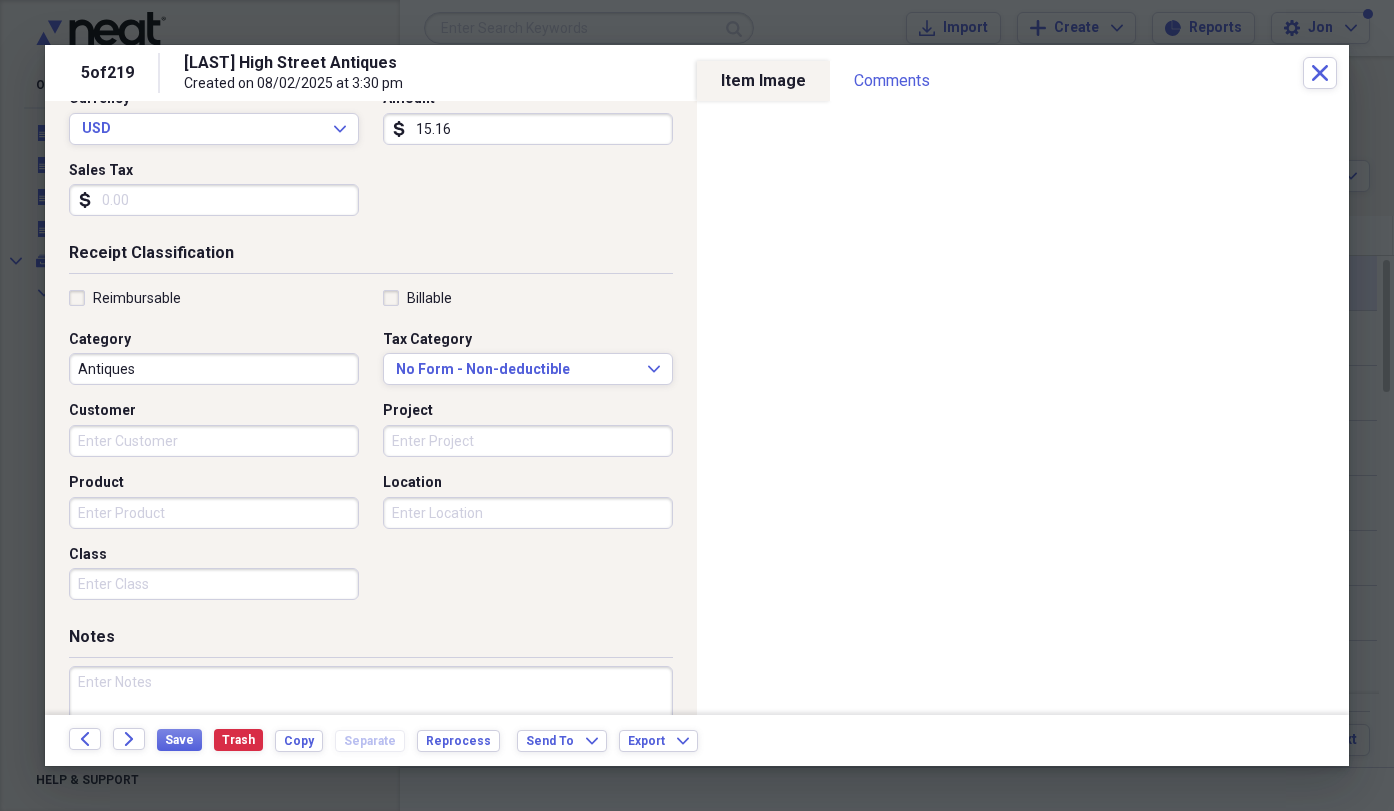 click at bounding box center [371, 731] 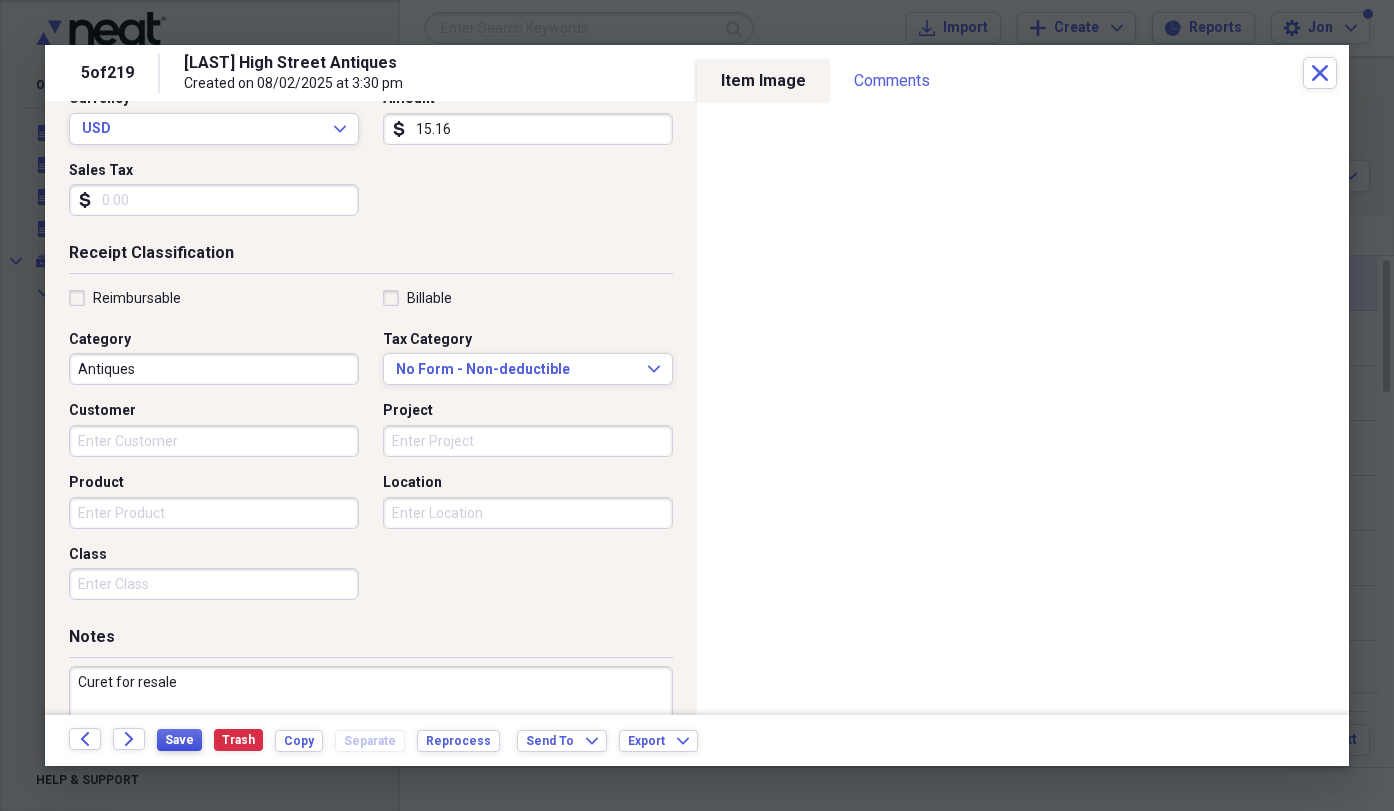 type on "Curet for resale" 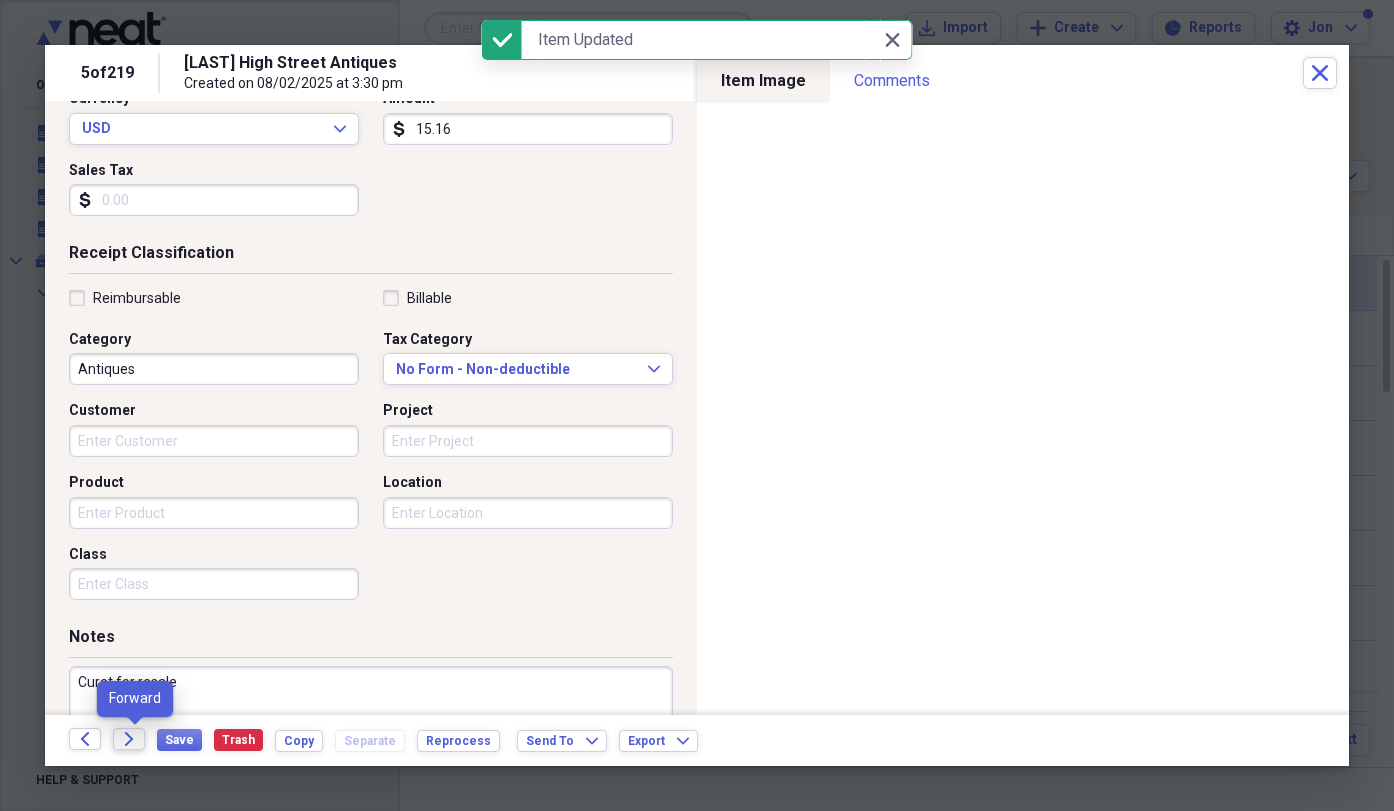 click on "Forward" 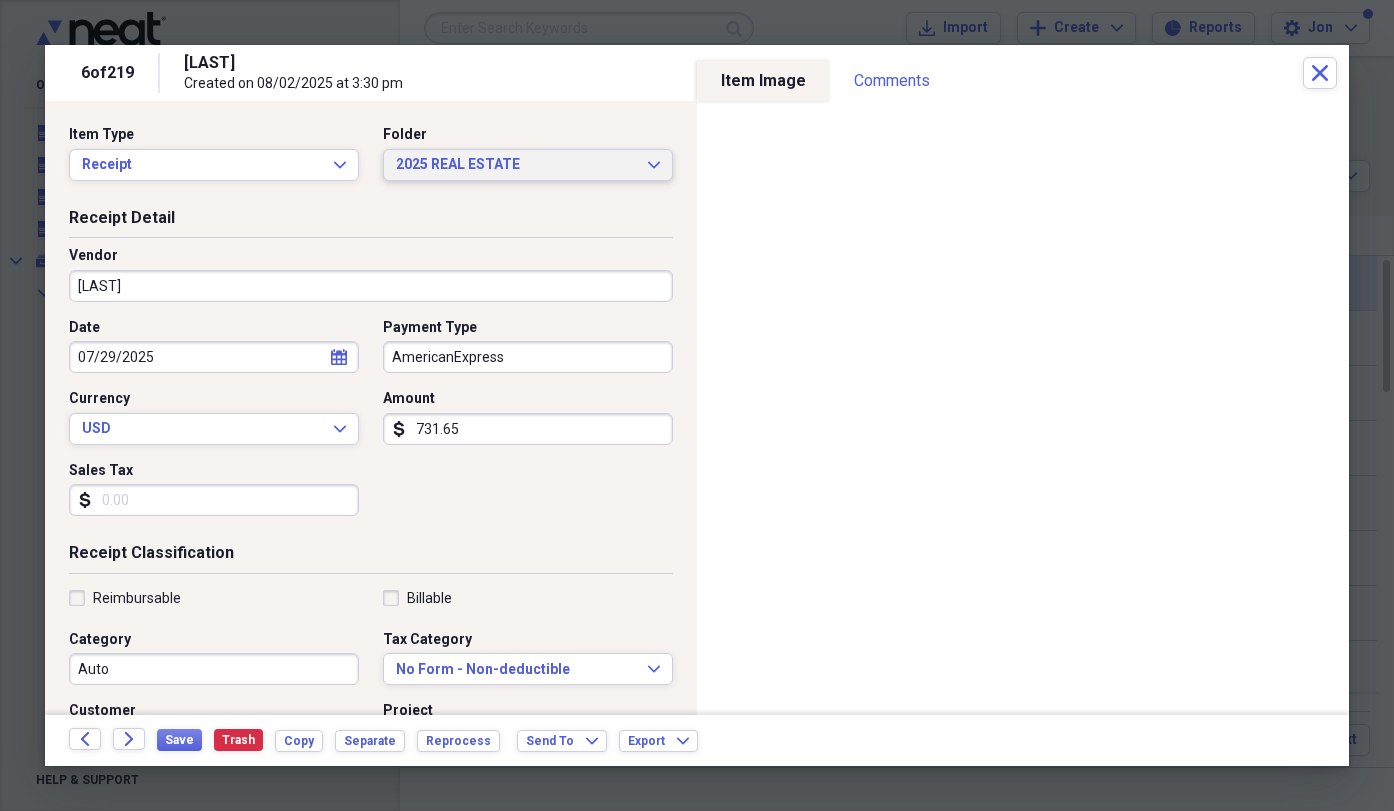 click on "Expand" 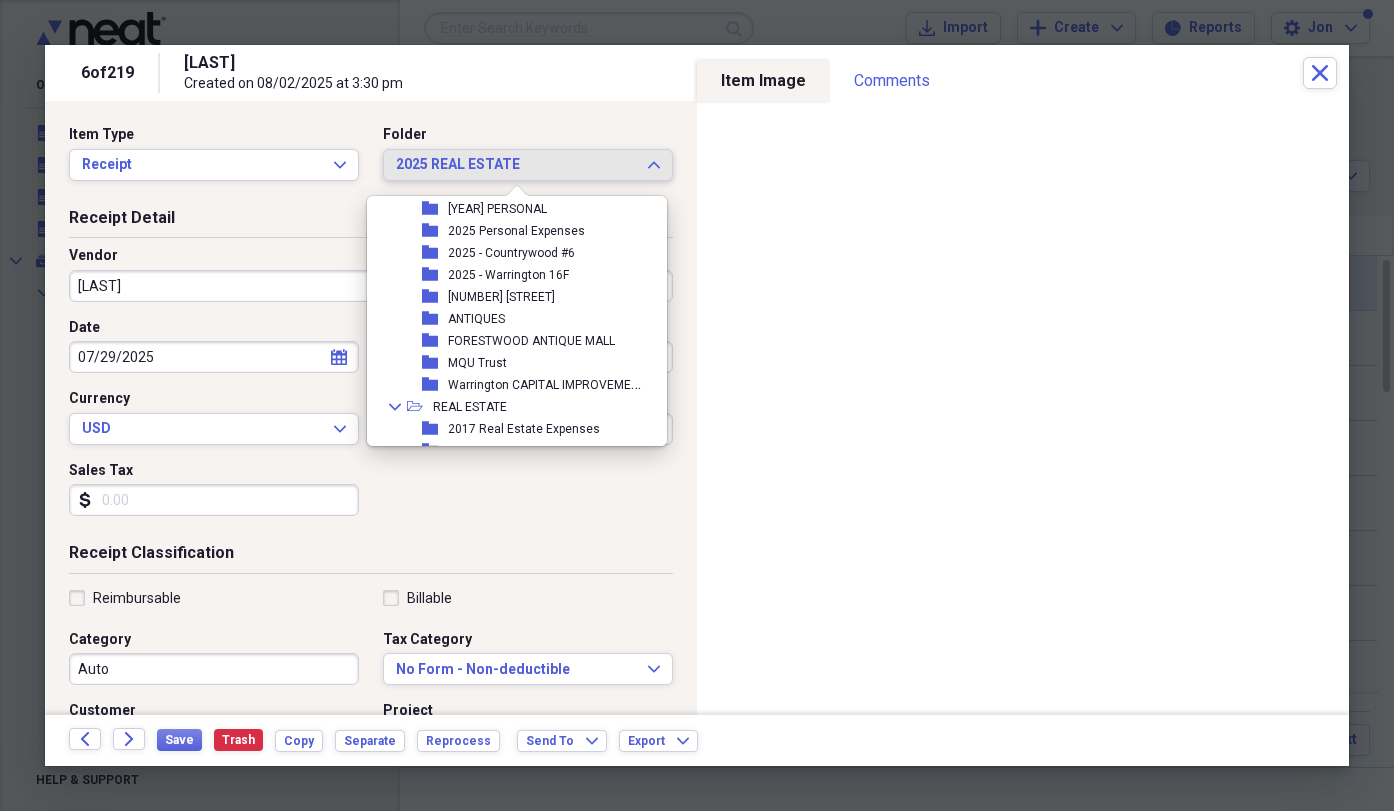 scroll, scrollTop: 665, scrollLeft: 0, axis: vertical 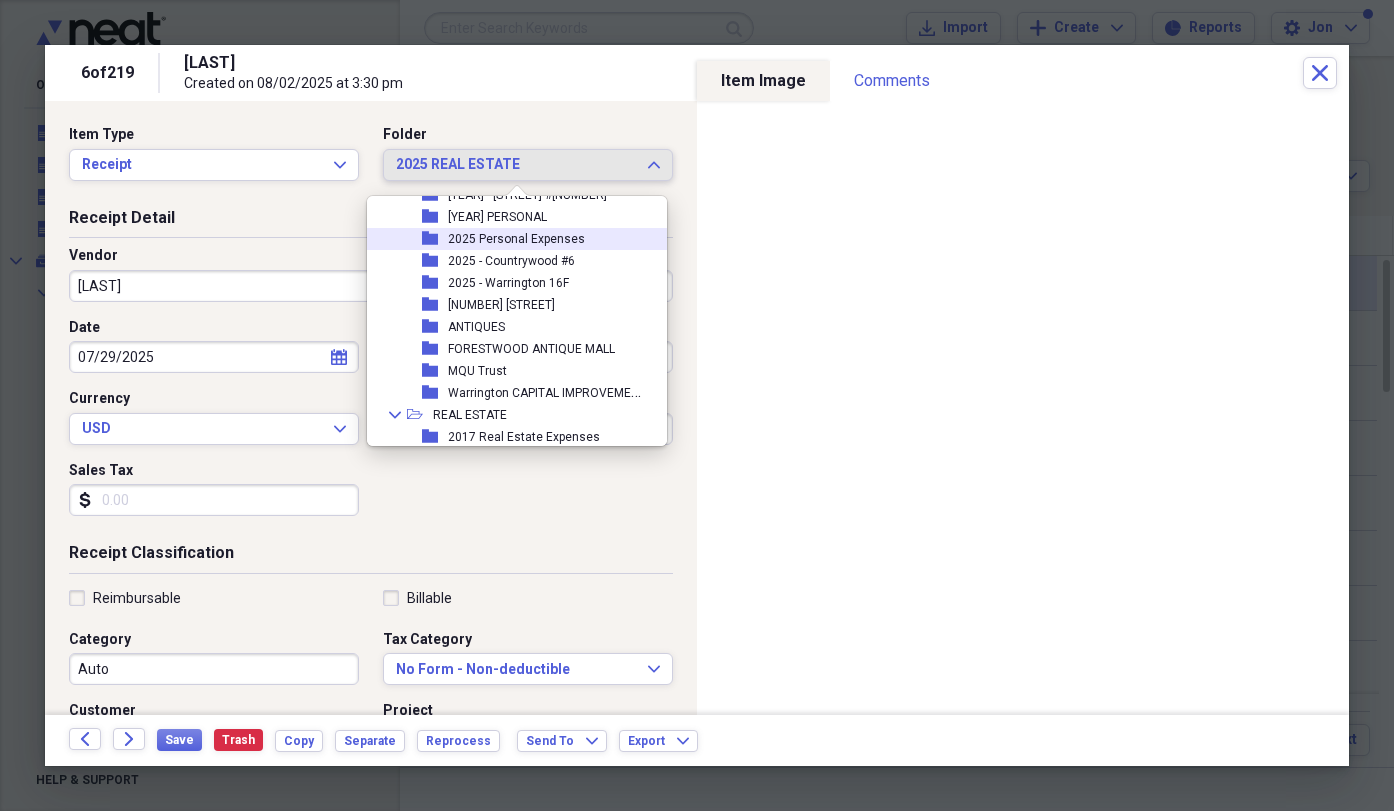 click on "2025 Personal Expenses" at bounding box center (516, 239) 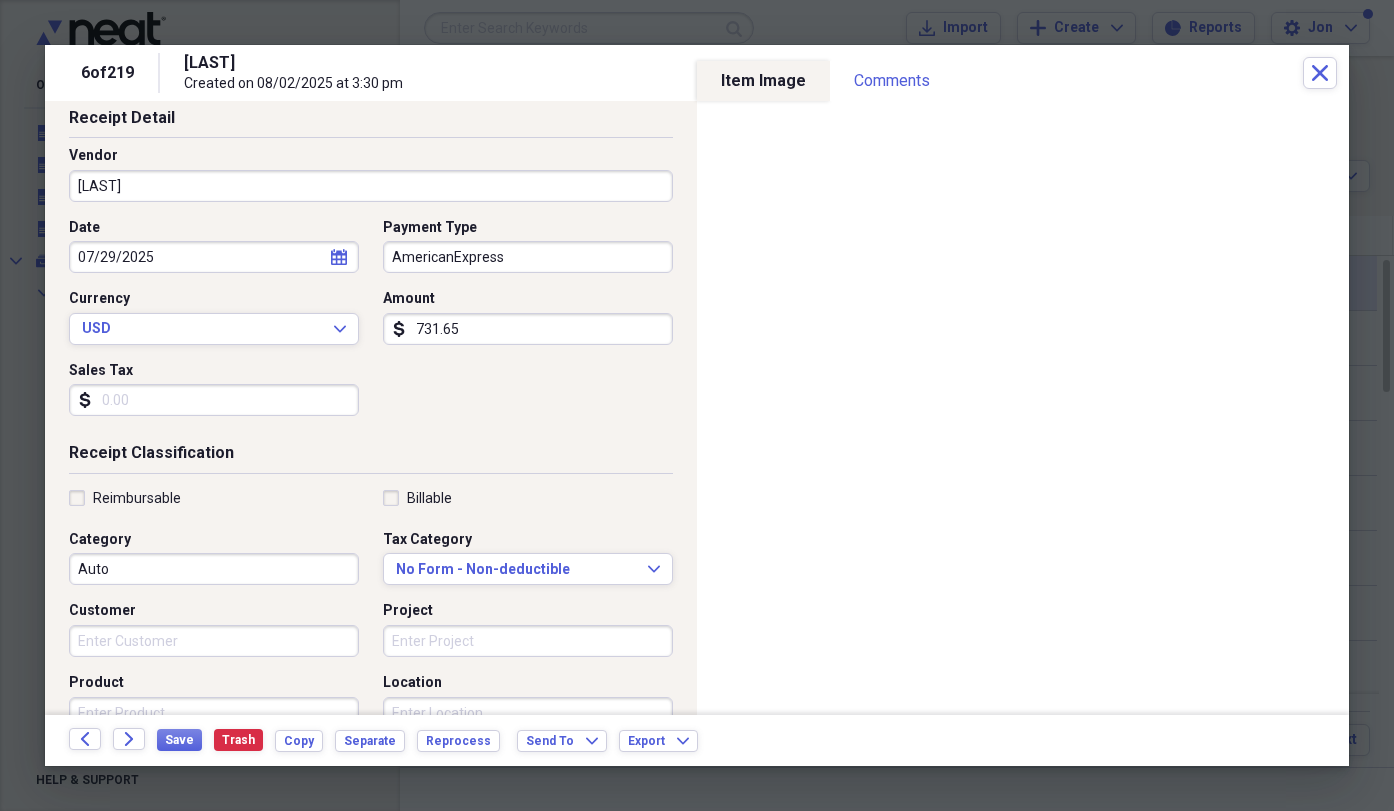 scroll, scrollTop: 200, scrollLeft: 0, axis: vertical 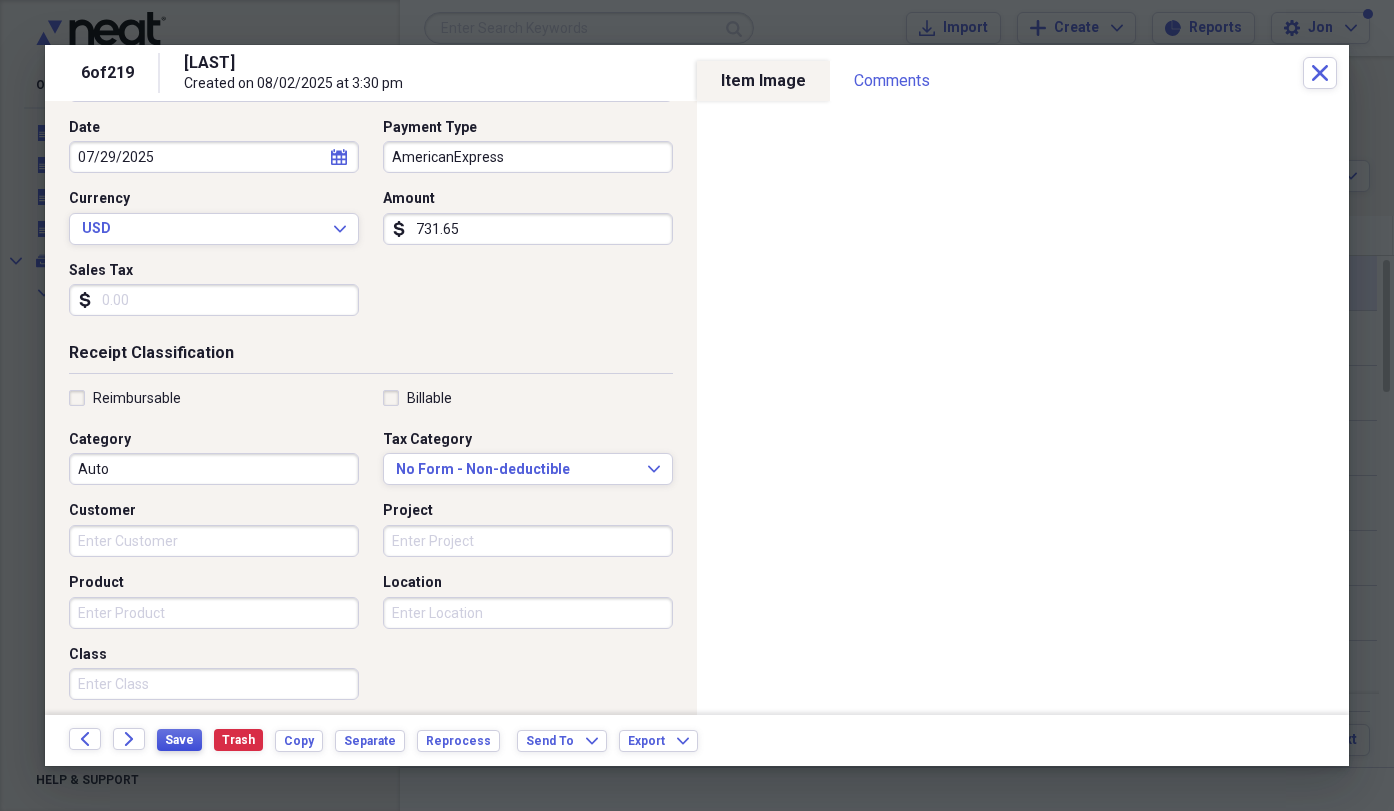 click on "Save" at bounding box center (179, 740) 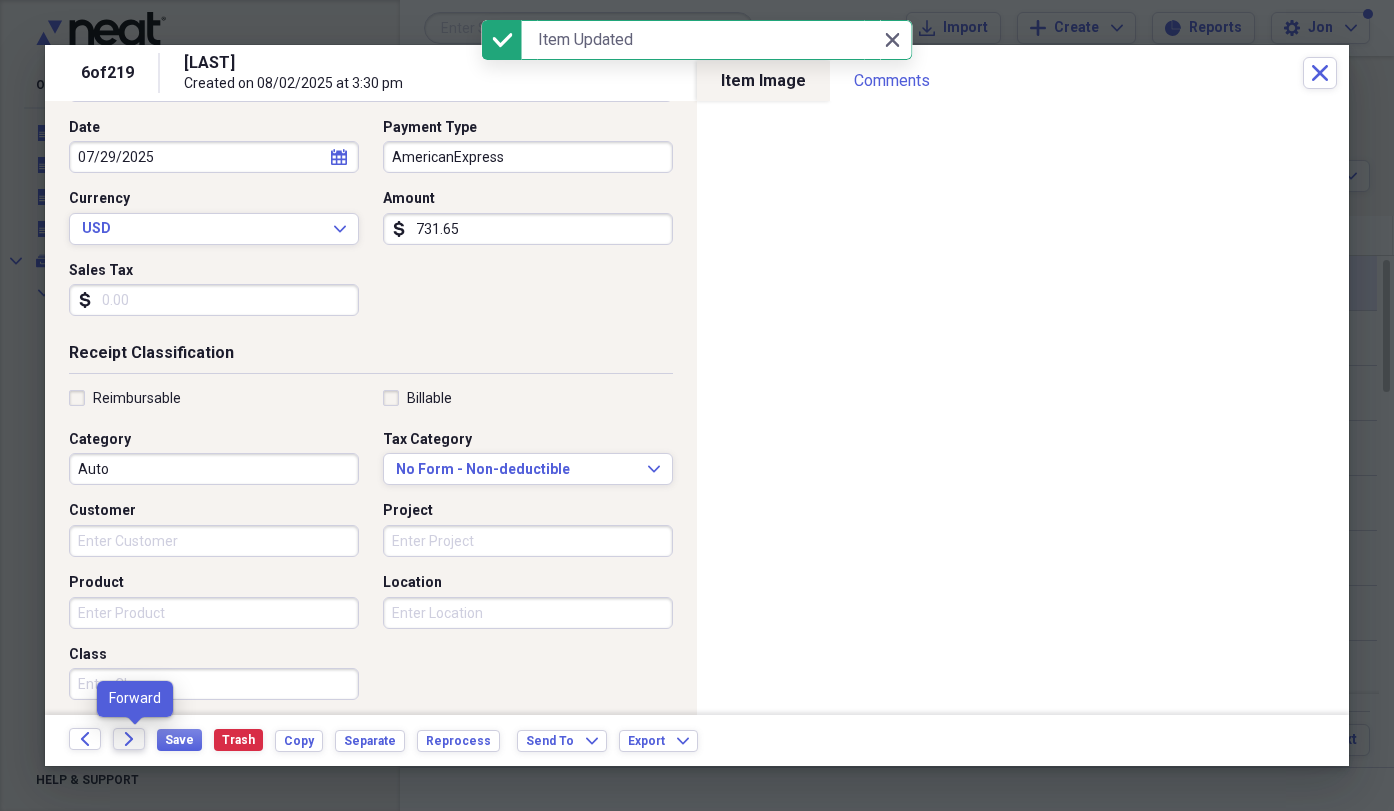 click on "Forward" 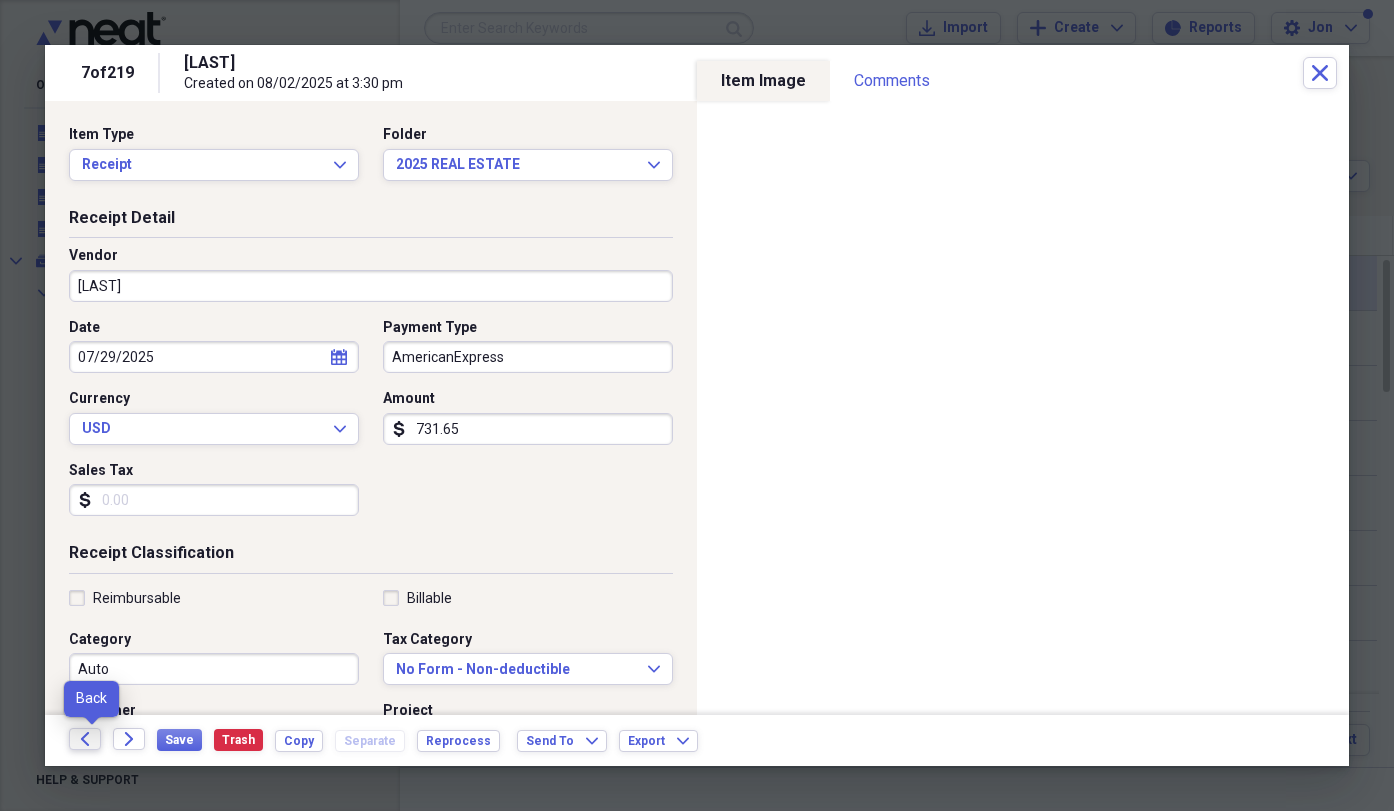 click on "Back" at bounding box center [85, 739] 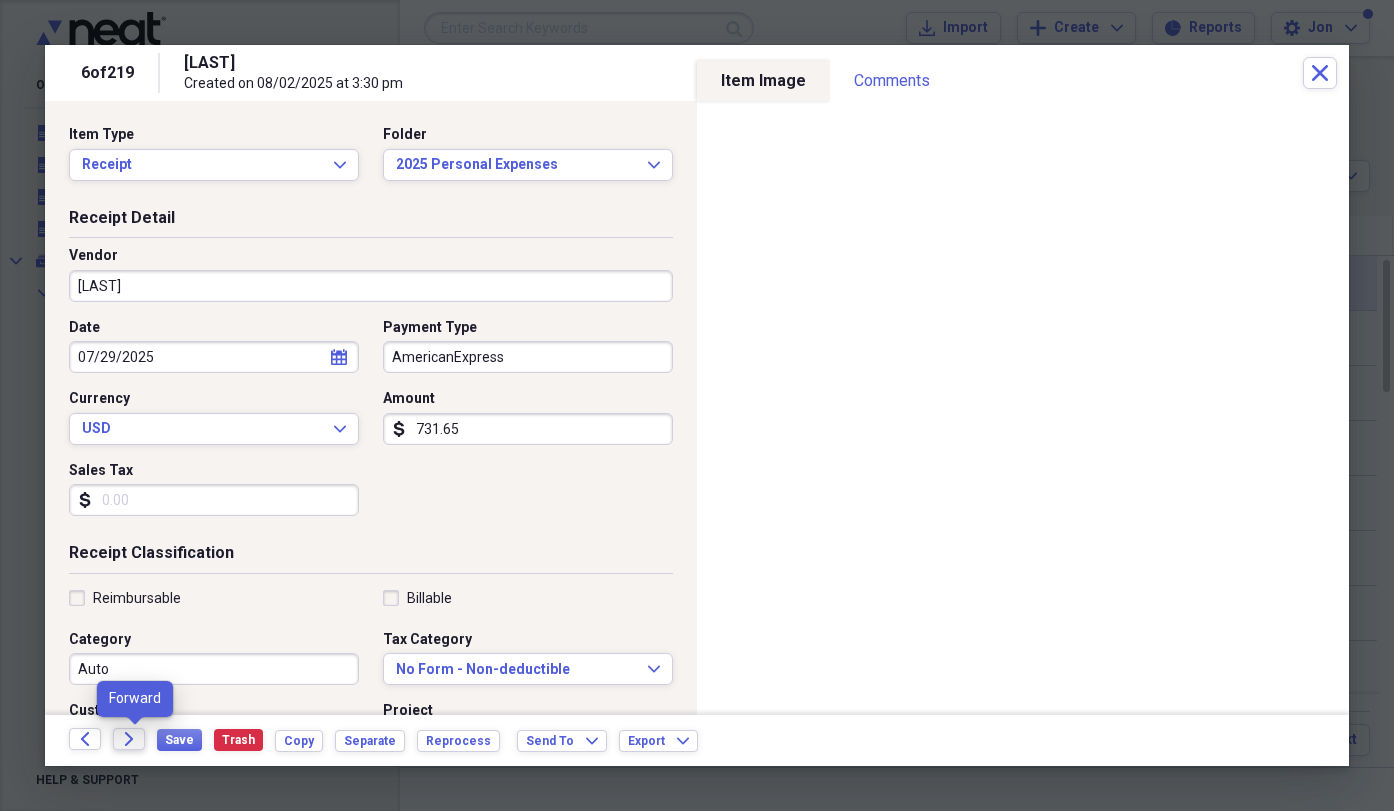 click on "Forward" 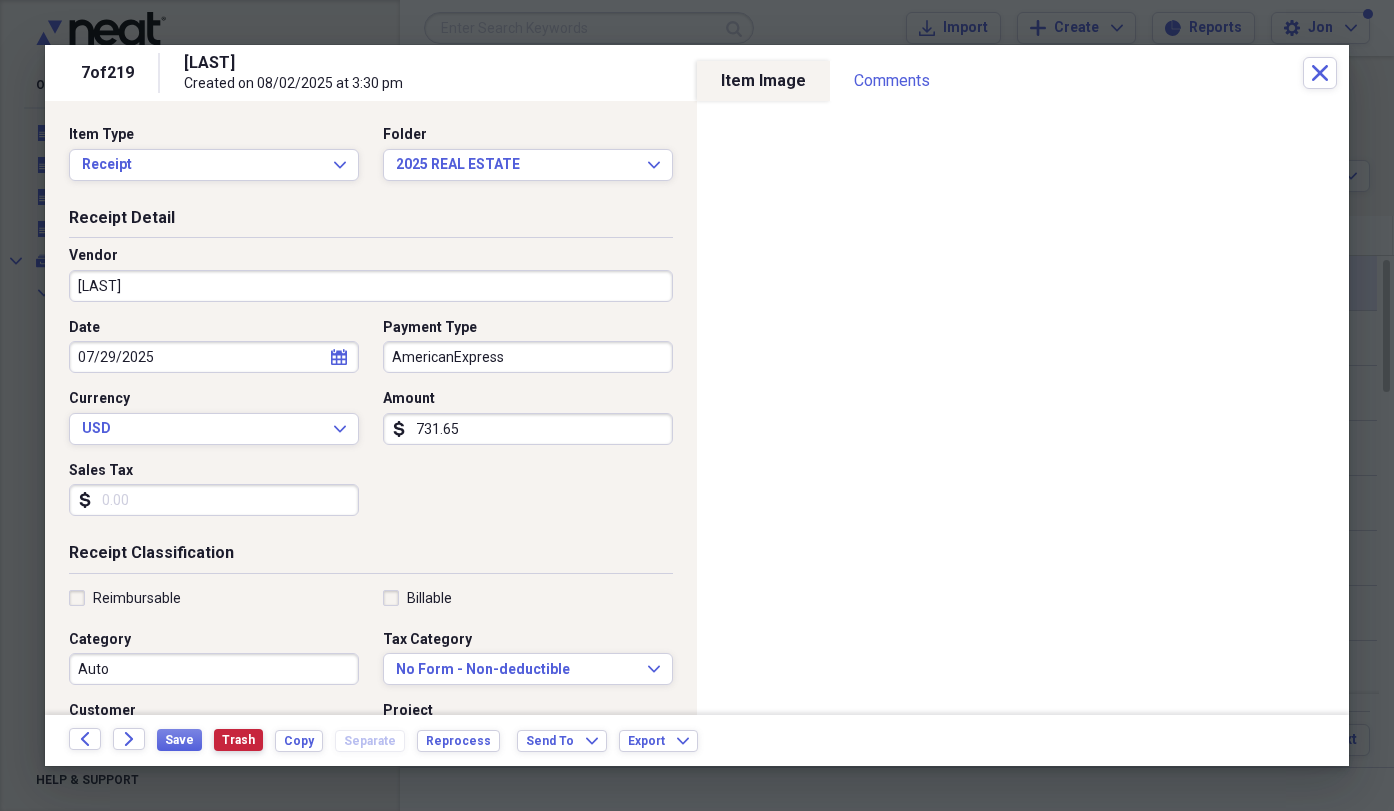 click on "Trash" at bounding box center [238, 740] 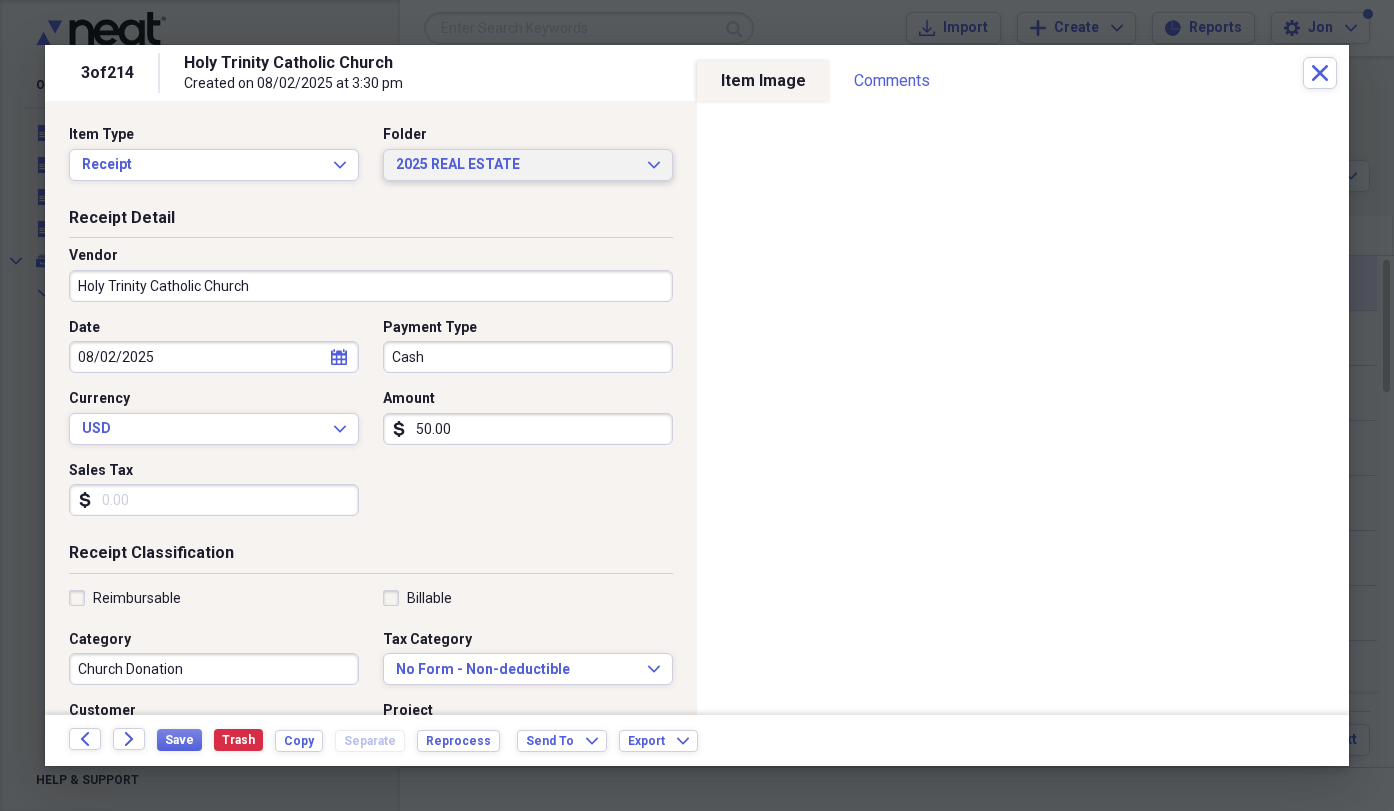 click on "2025 REAL ESTATE Expand" at bounding box center (528, 165) 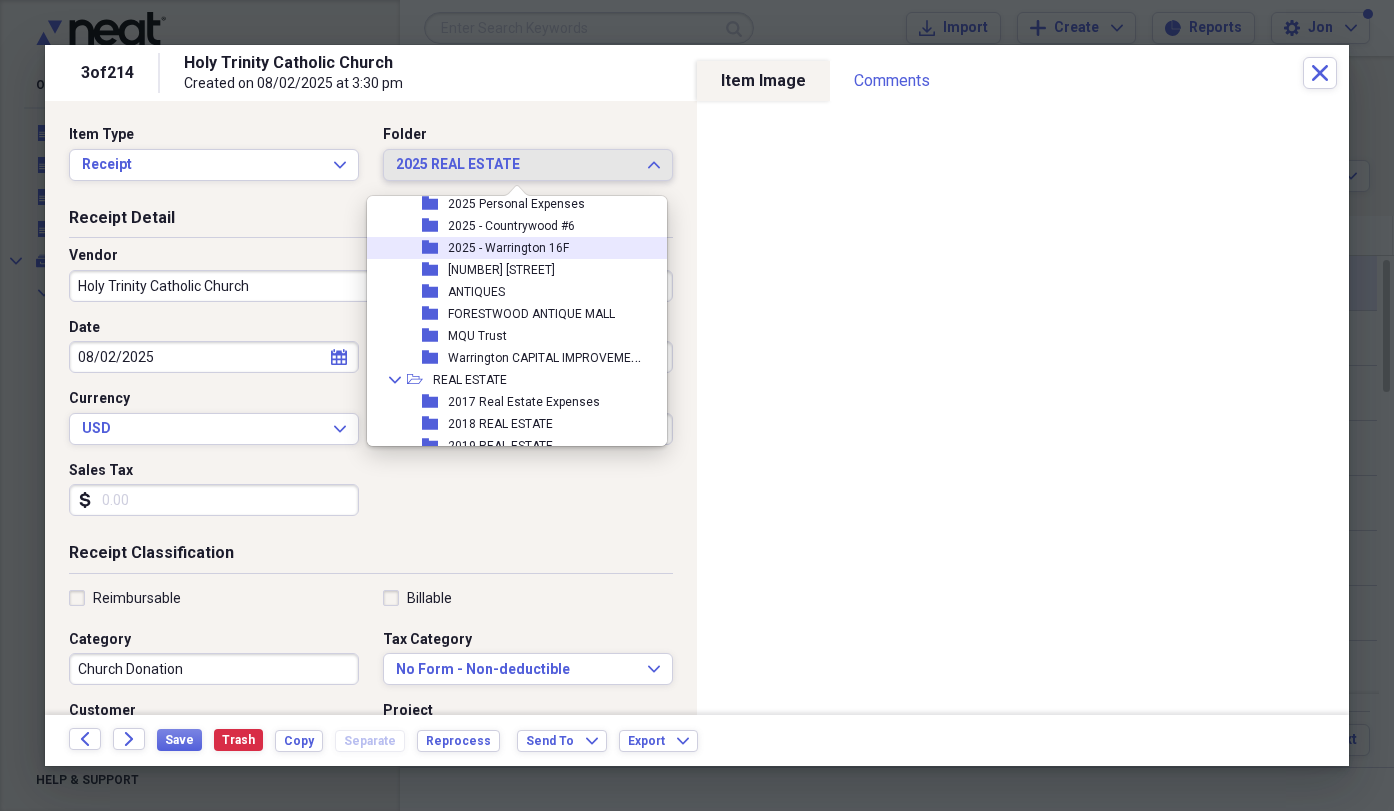 scroll, scrollTop: 665, scrollLeft: 0, axis: vertical 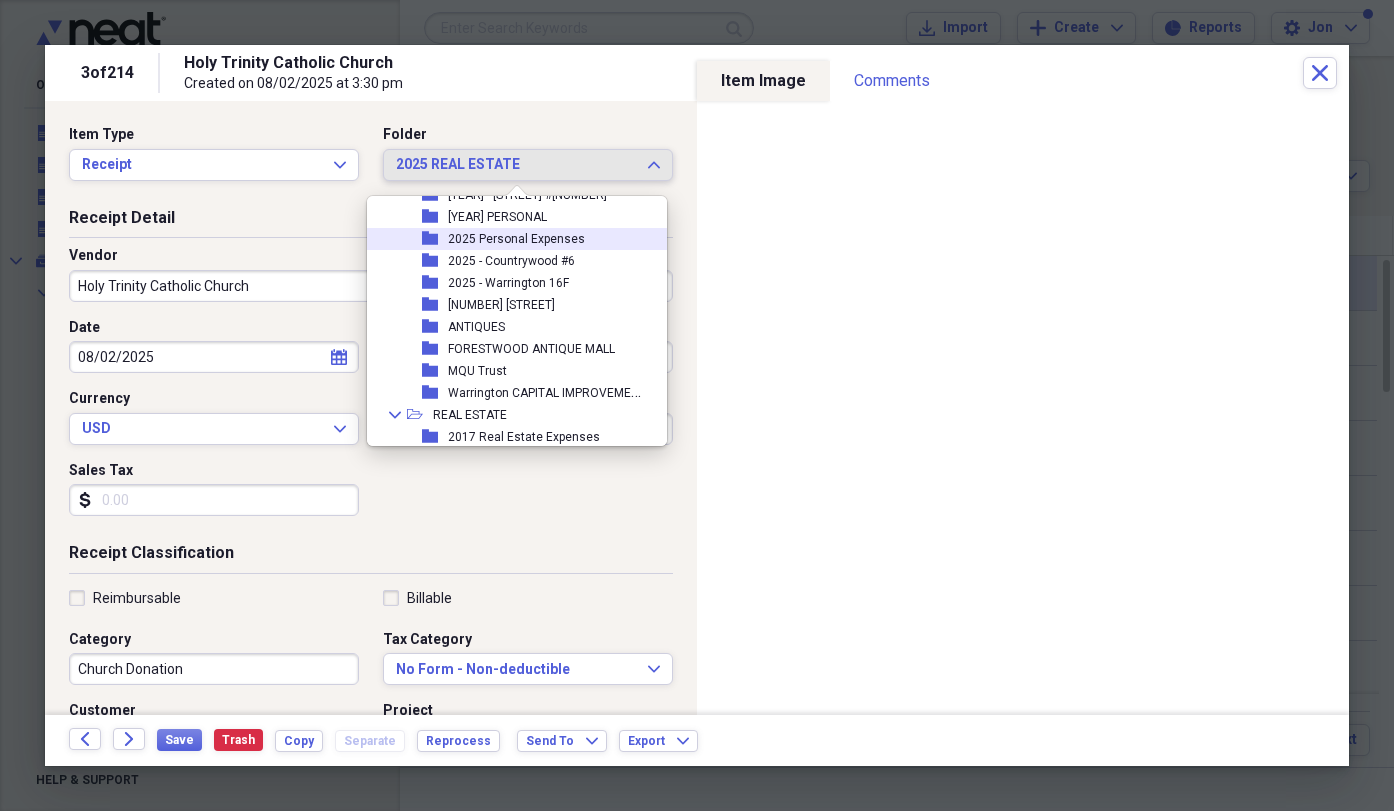 click on "2025 Personal Expenses" at bounding box center (516, 239) 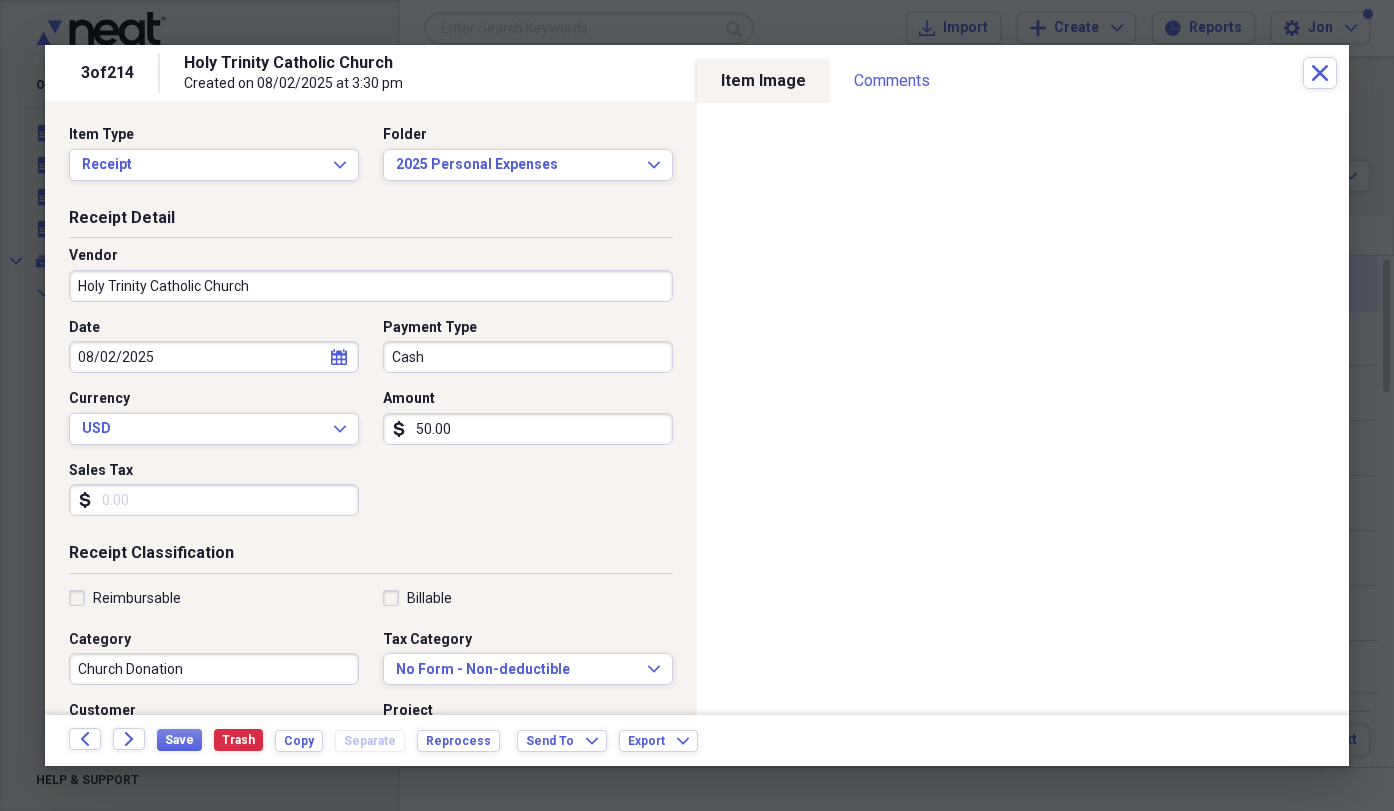 click on "Cash" at bounding box center [528, 357] 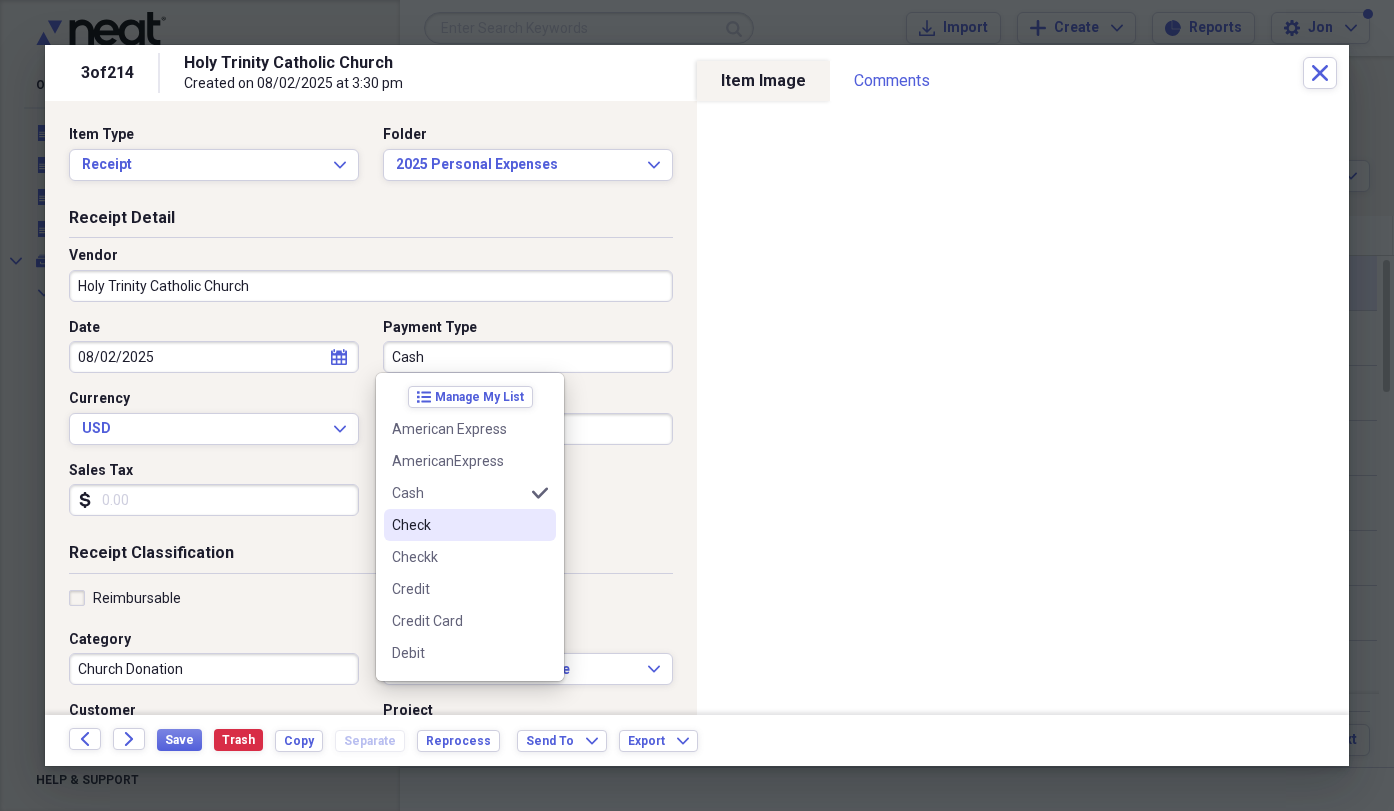 click on "Check" at bounding box center (458, 525) 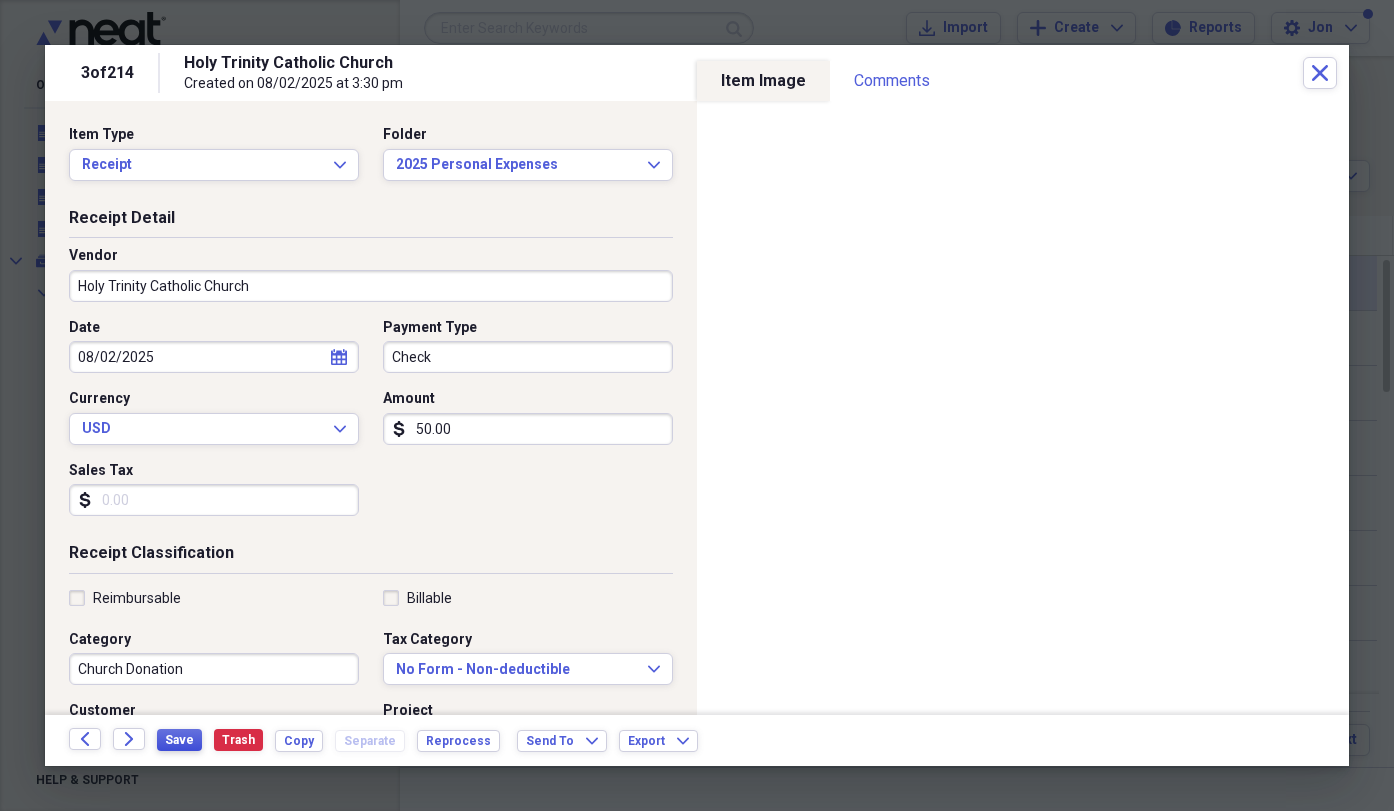 click on "Save" at bounding box center [179, 740] 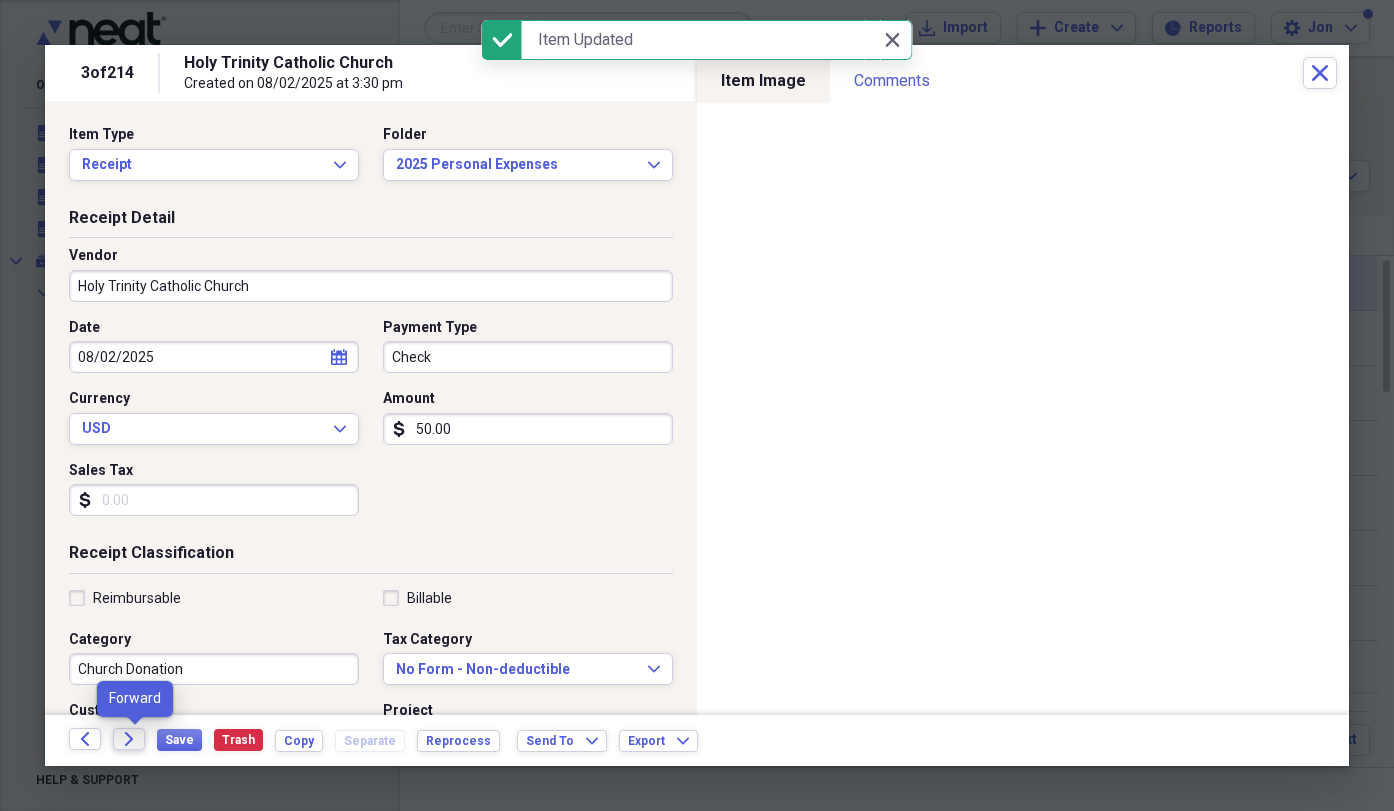 click on "Forward" 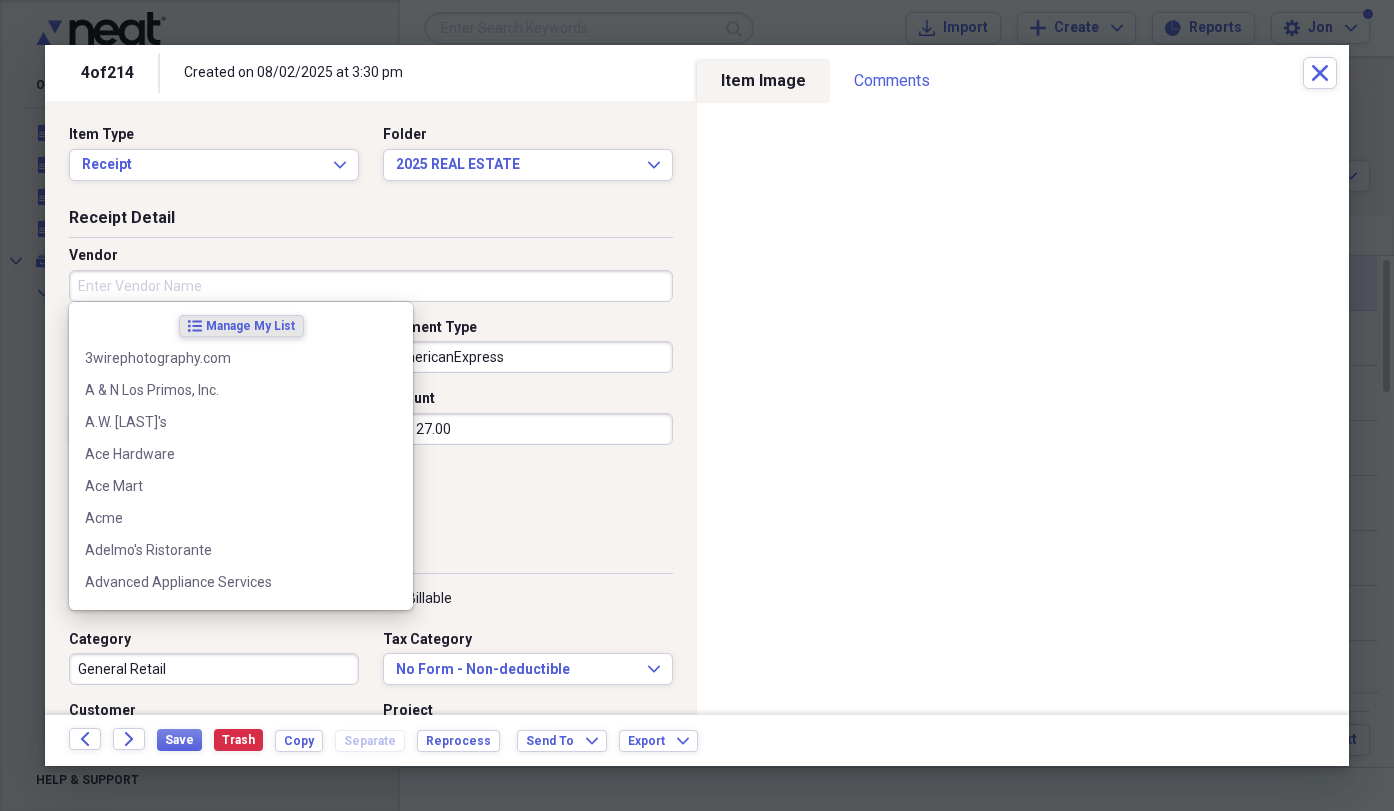 click on "Vendor" at bounding box center [371, 286] 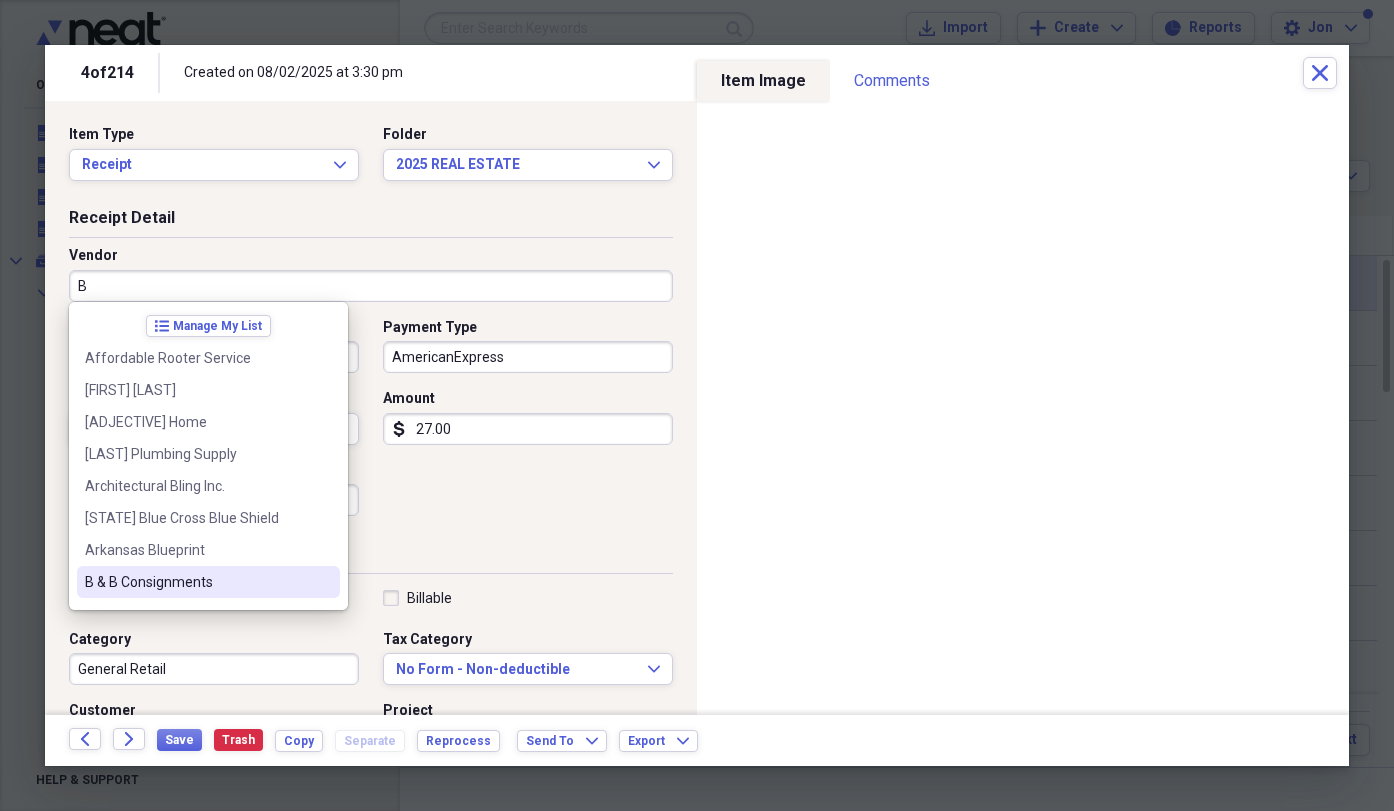 click on "B & B Consignments" at bounding box center [196, 582] 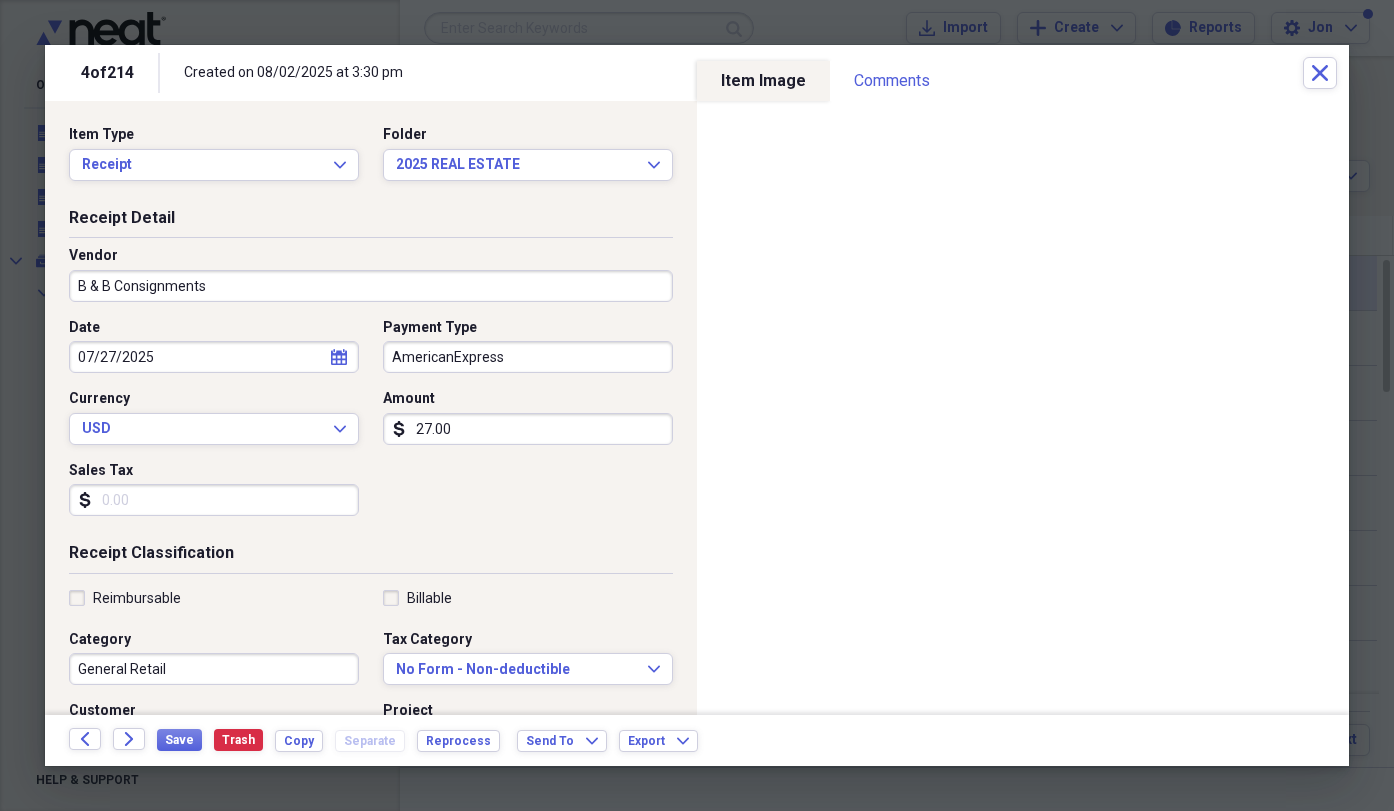 type on "Antiques" 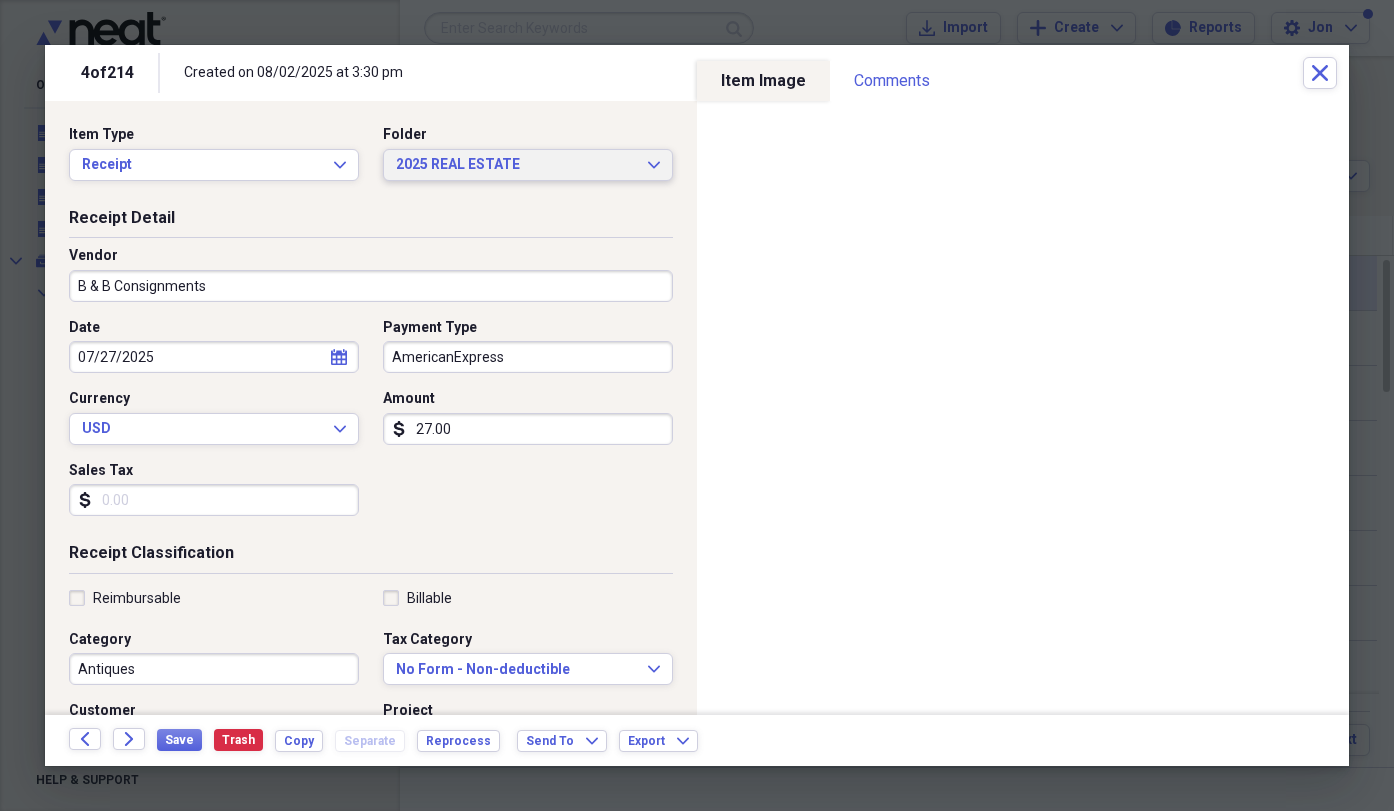 click on "Expand" 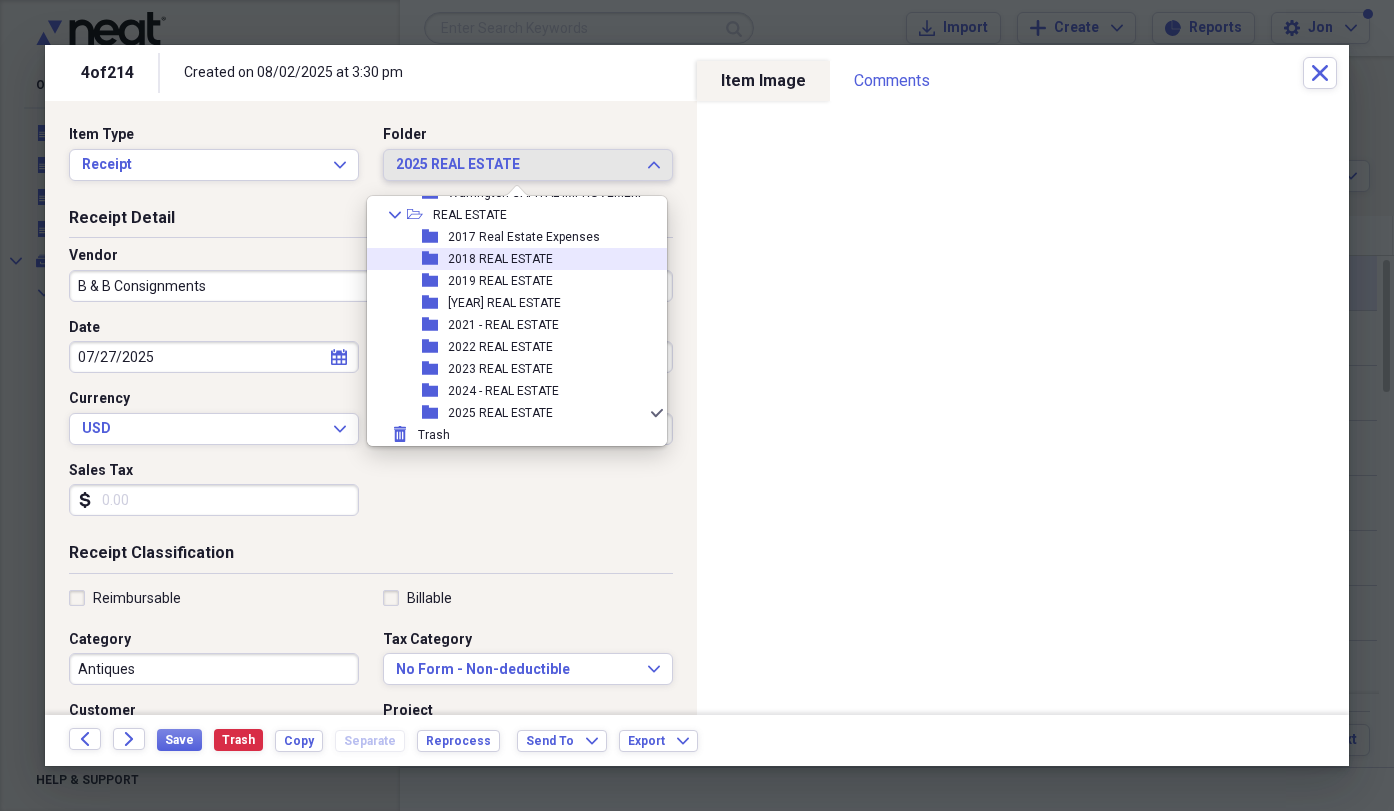 scroll, scrollTop: 765, scrollLeft: 0, axis: vertical 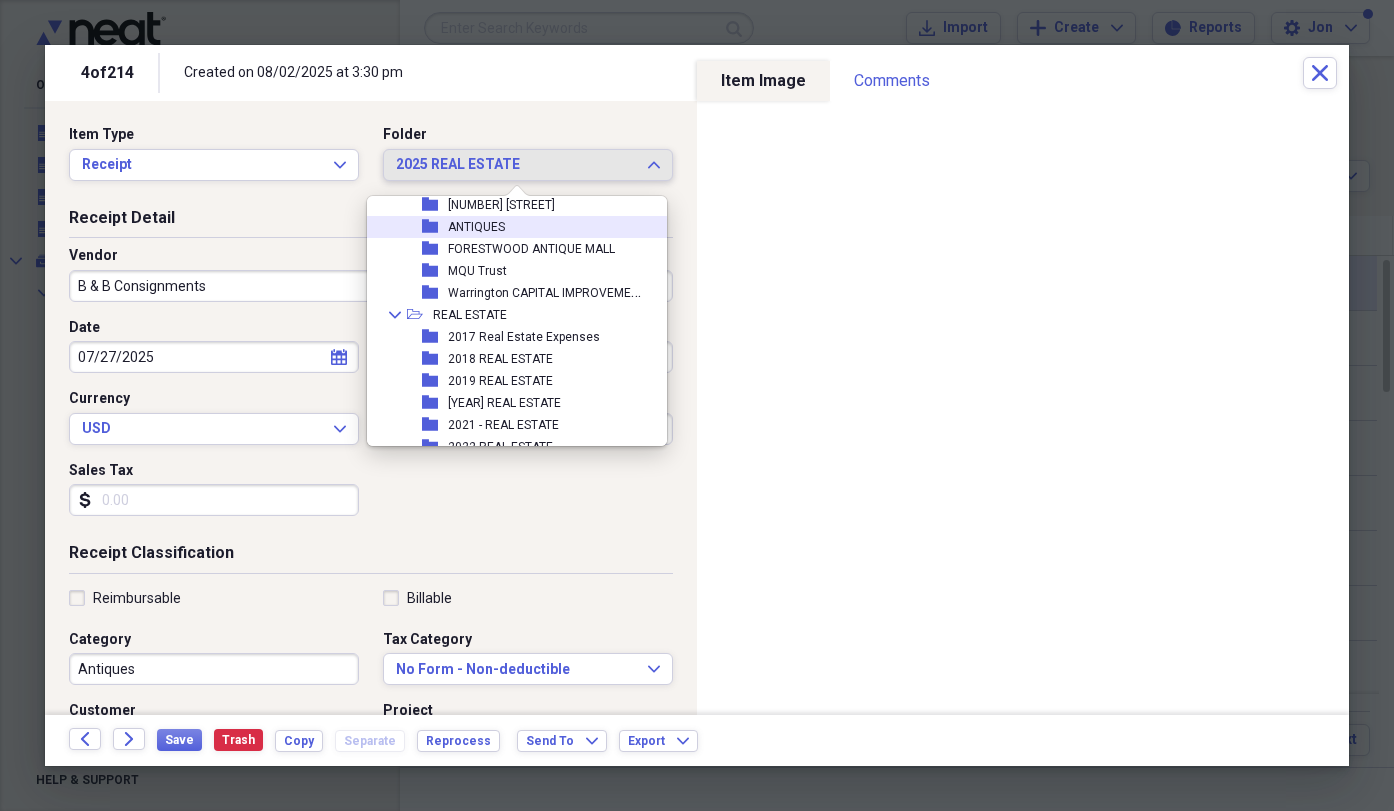 click on "ANTIQUES" at bounding box center [476, 227] 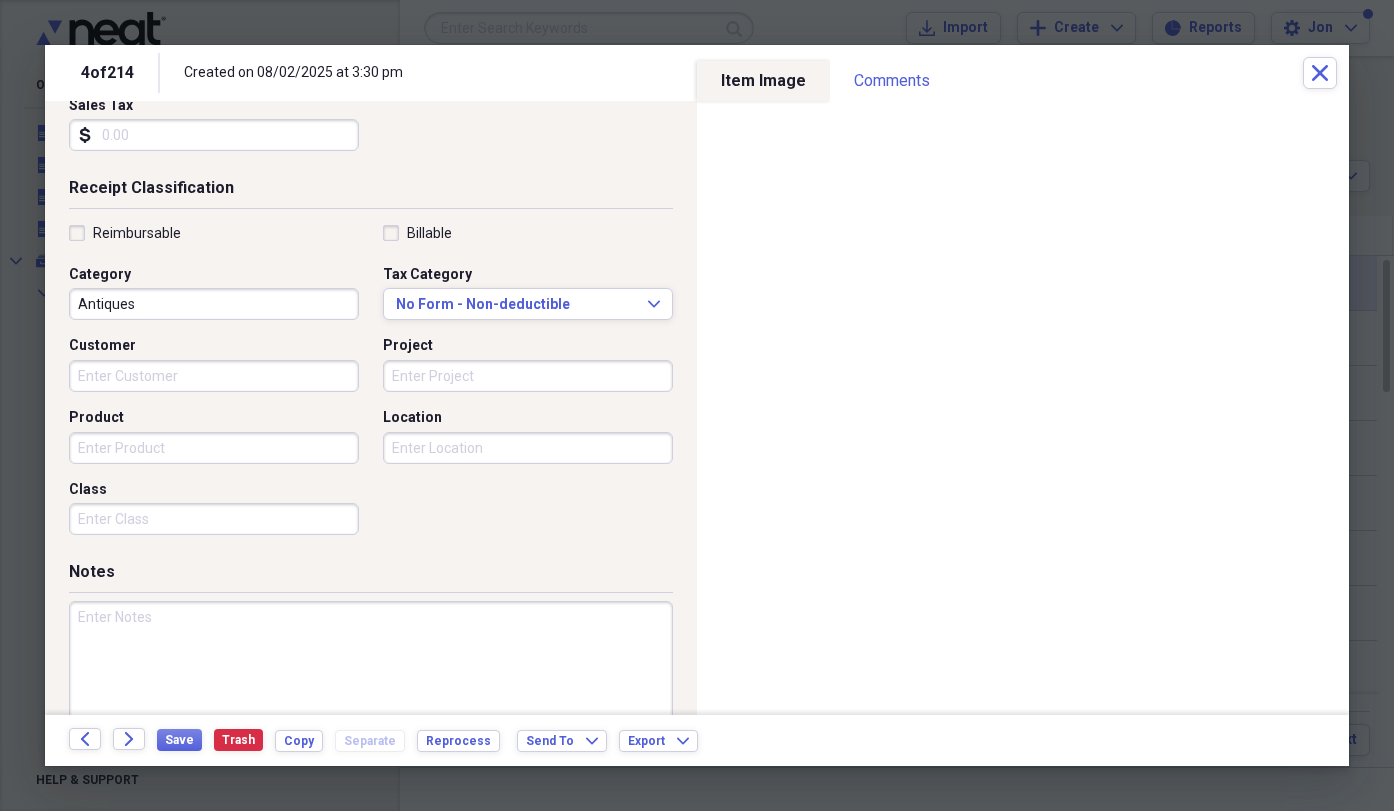 scroll, scrollTop: 407, scrollLeft: 0, axis: vertical 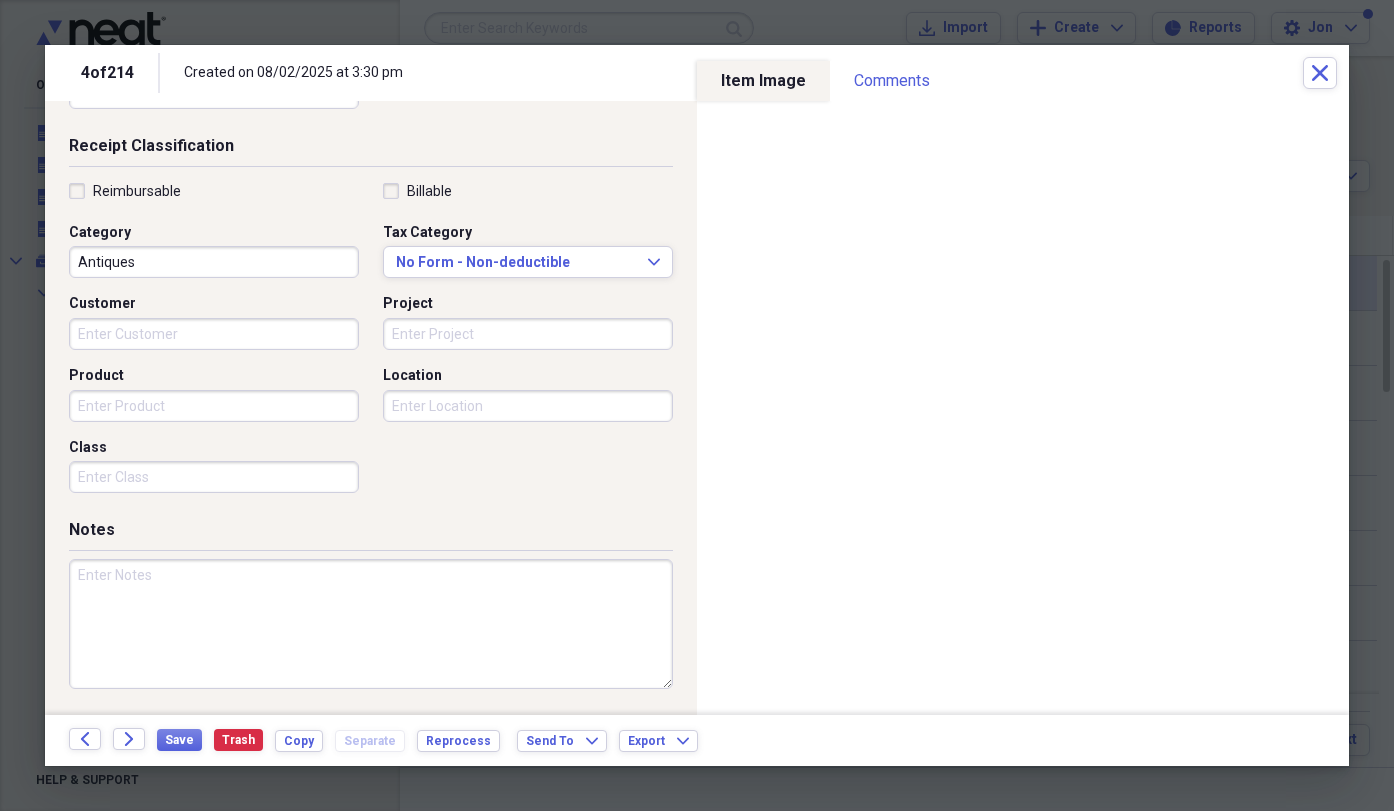 click at bounding box center [371, 624] 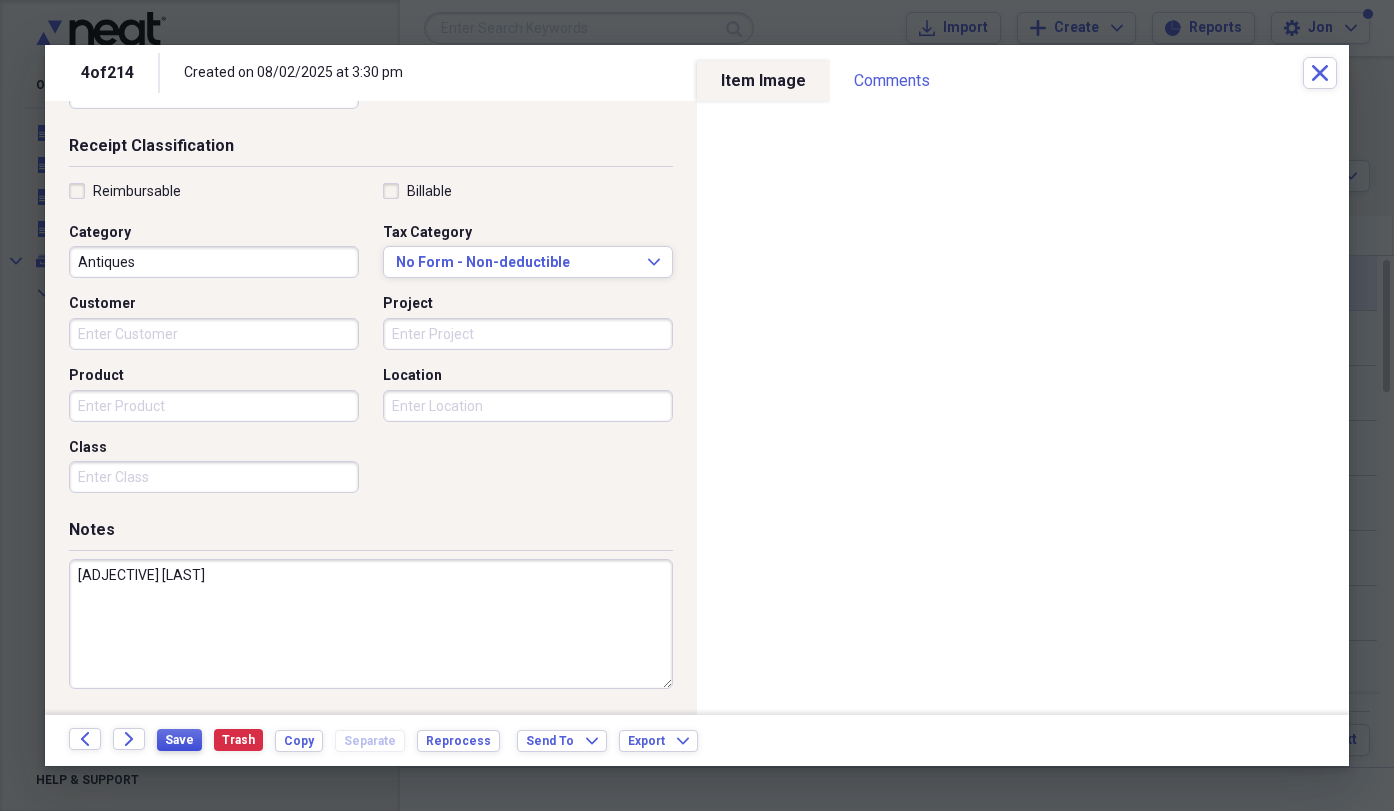 type on "[ADJECTIVE] [LAST]" 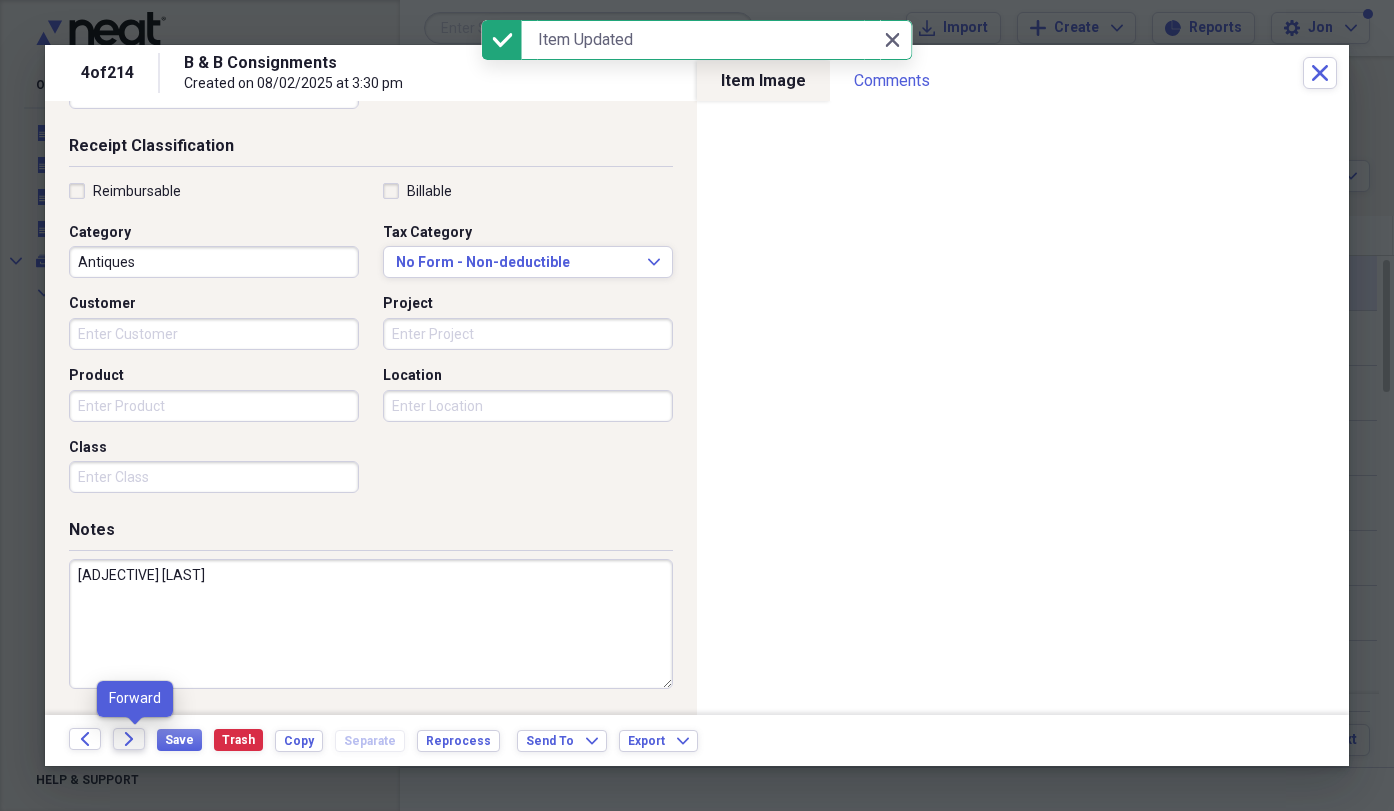 click 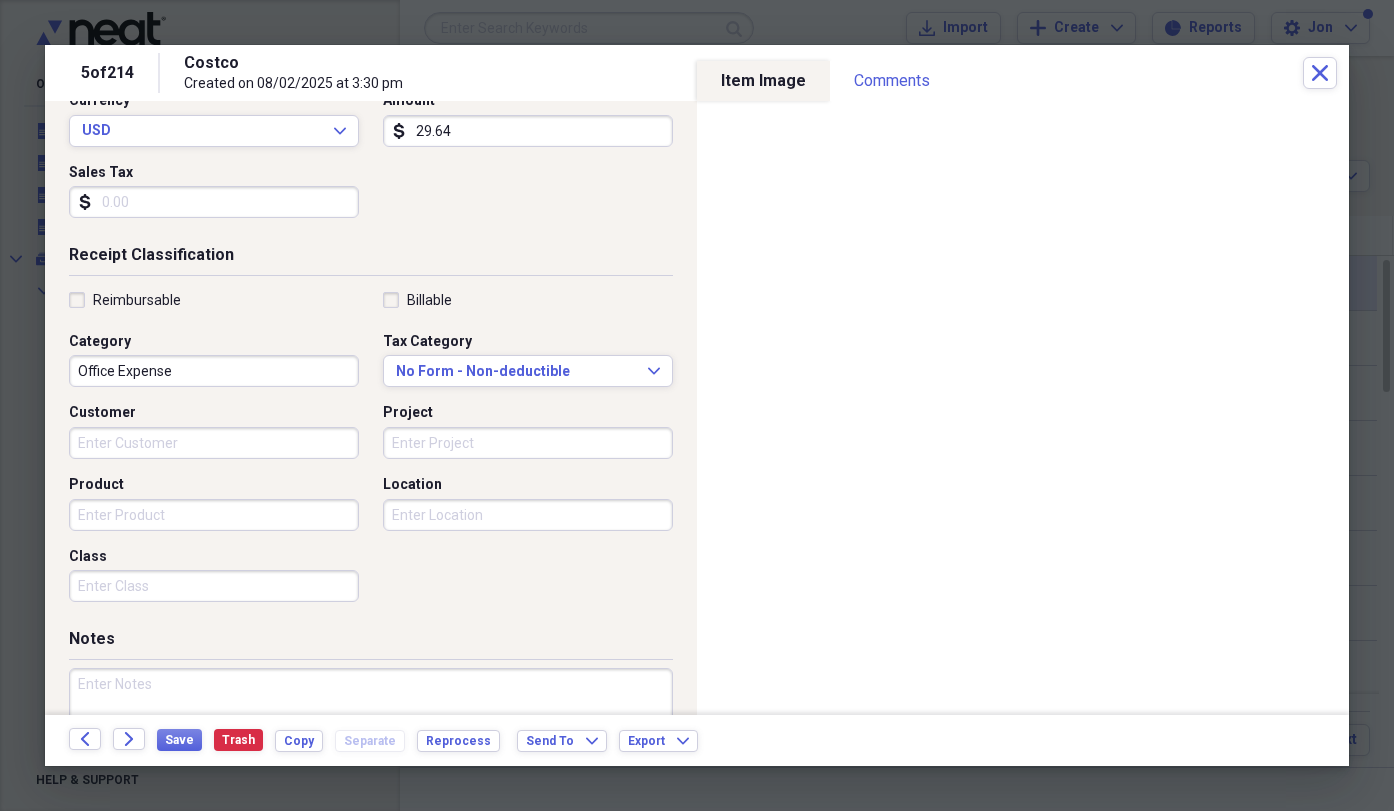 scroll, scrollTop: 300, scrollLeft: 0, axis: vertical 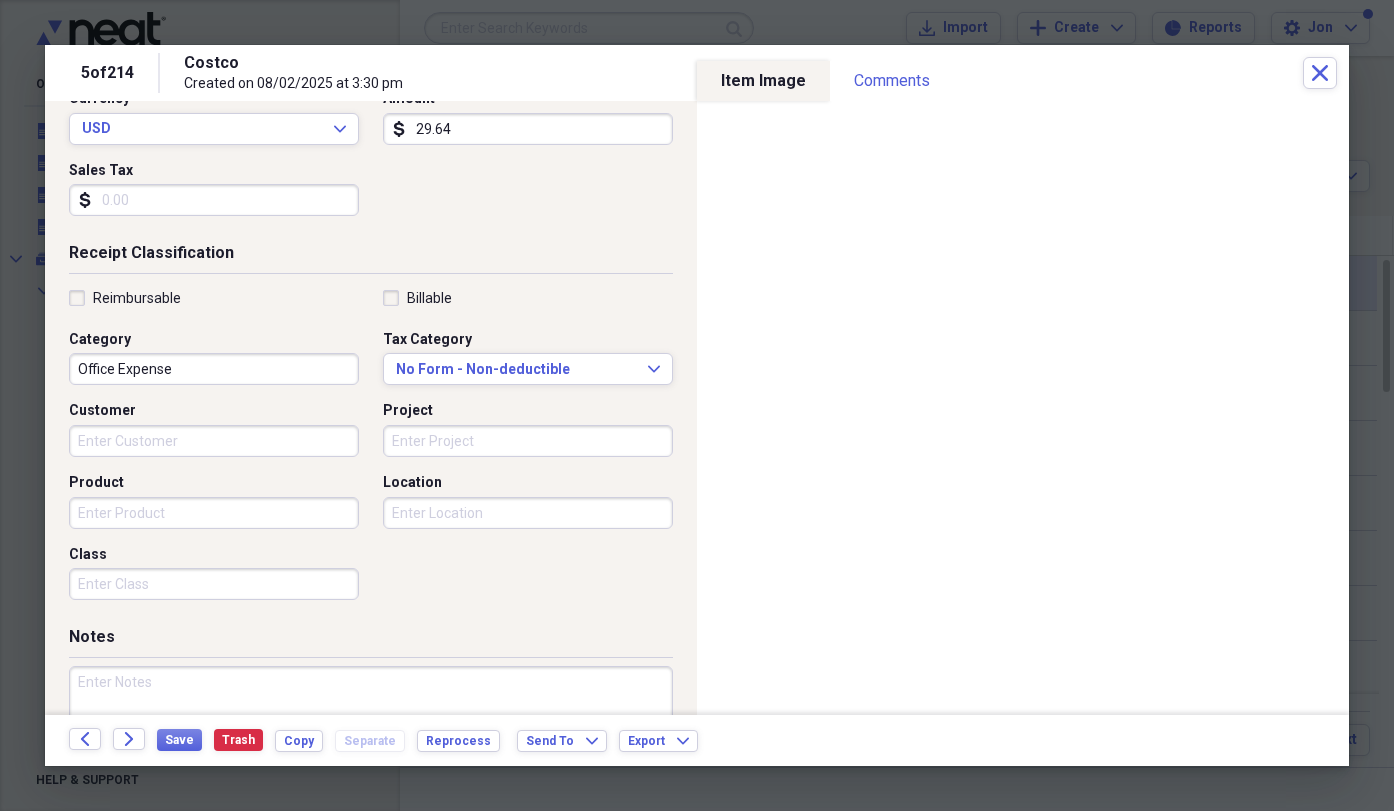 click at bounding box center [371, 731] 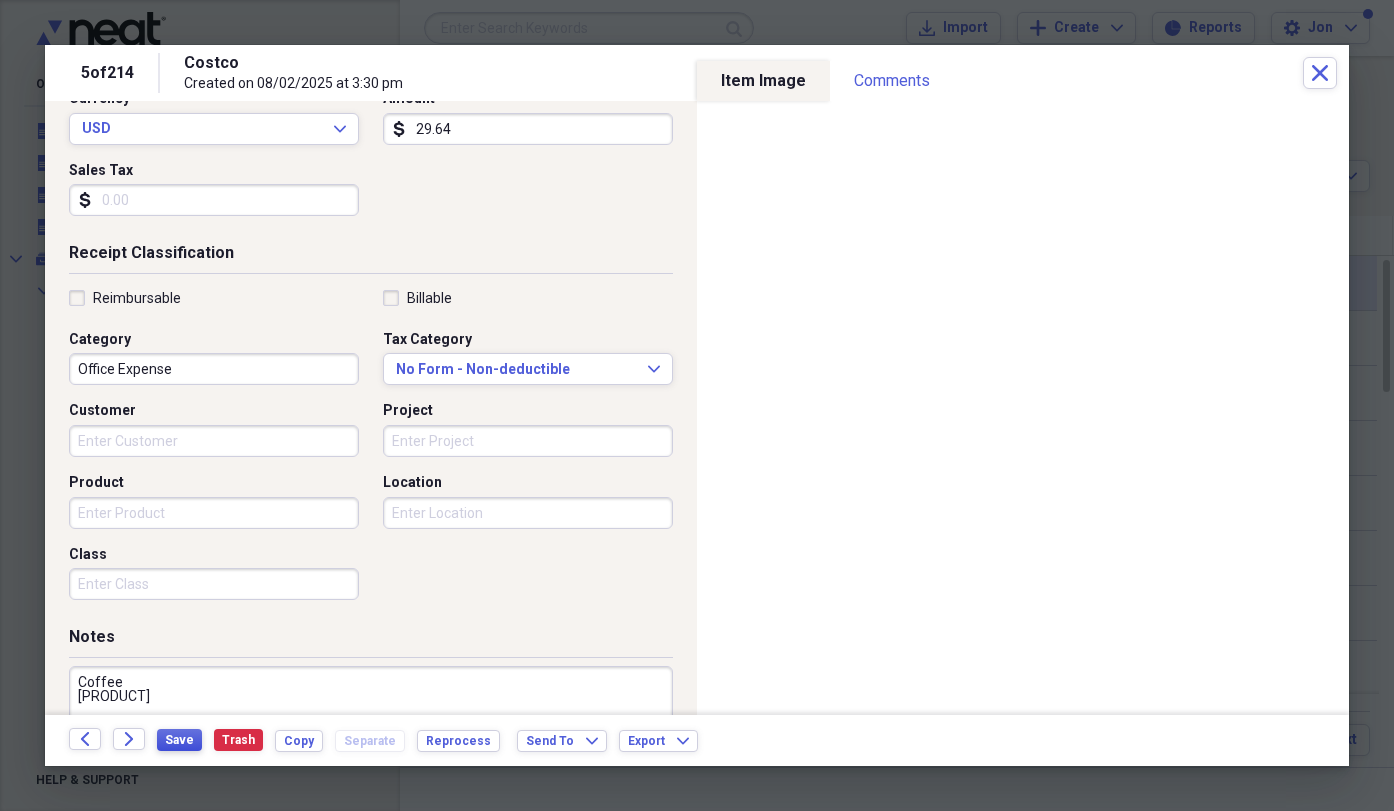 type on "Coffee
[PRODUCT]" 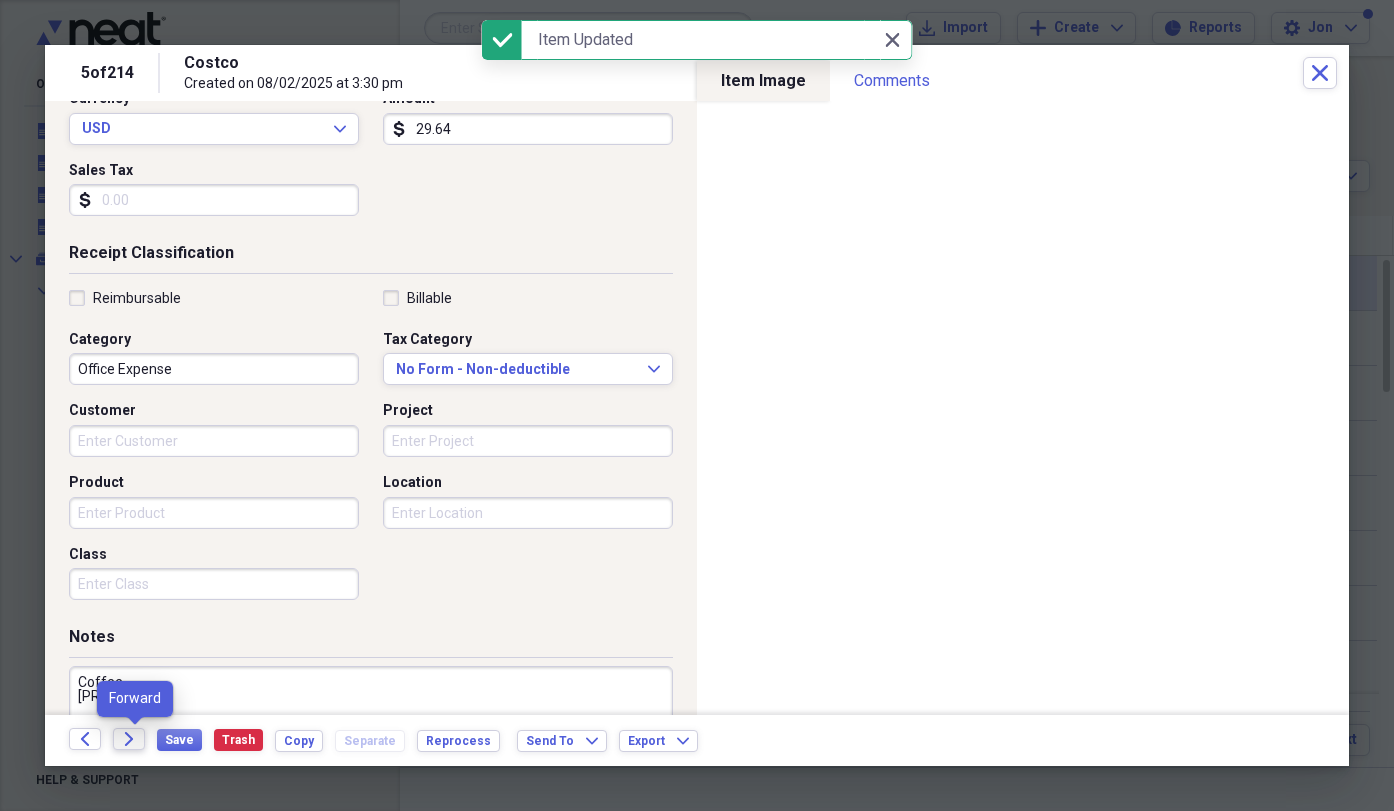 click on "Forward" 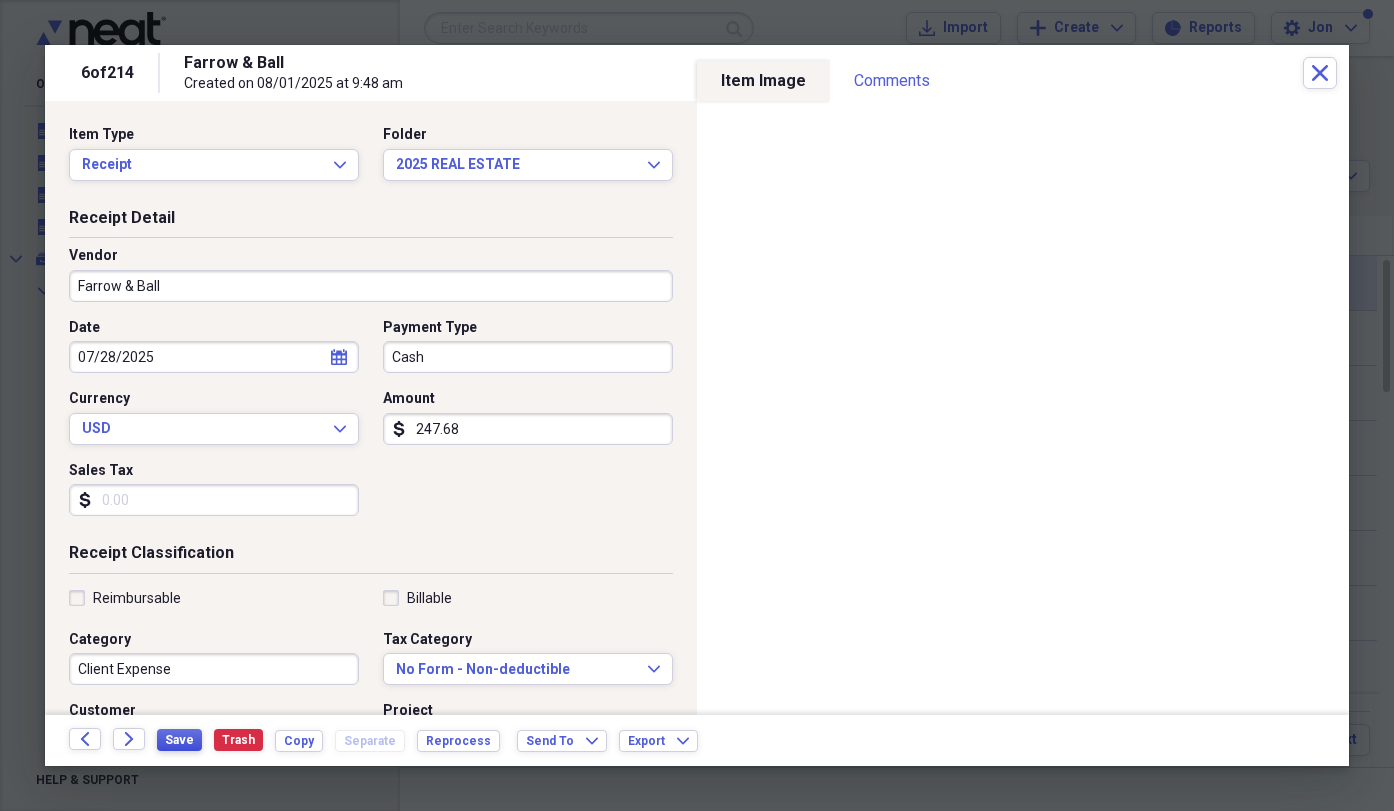 click on "Save" at bounding box center [179, 740] 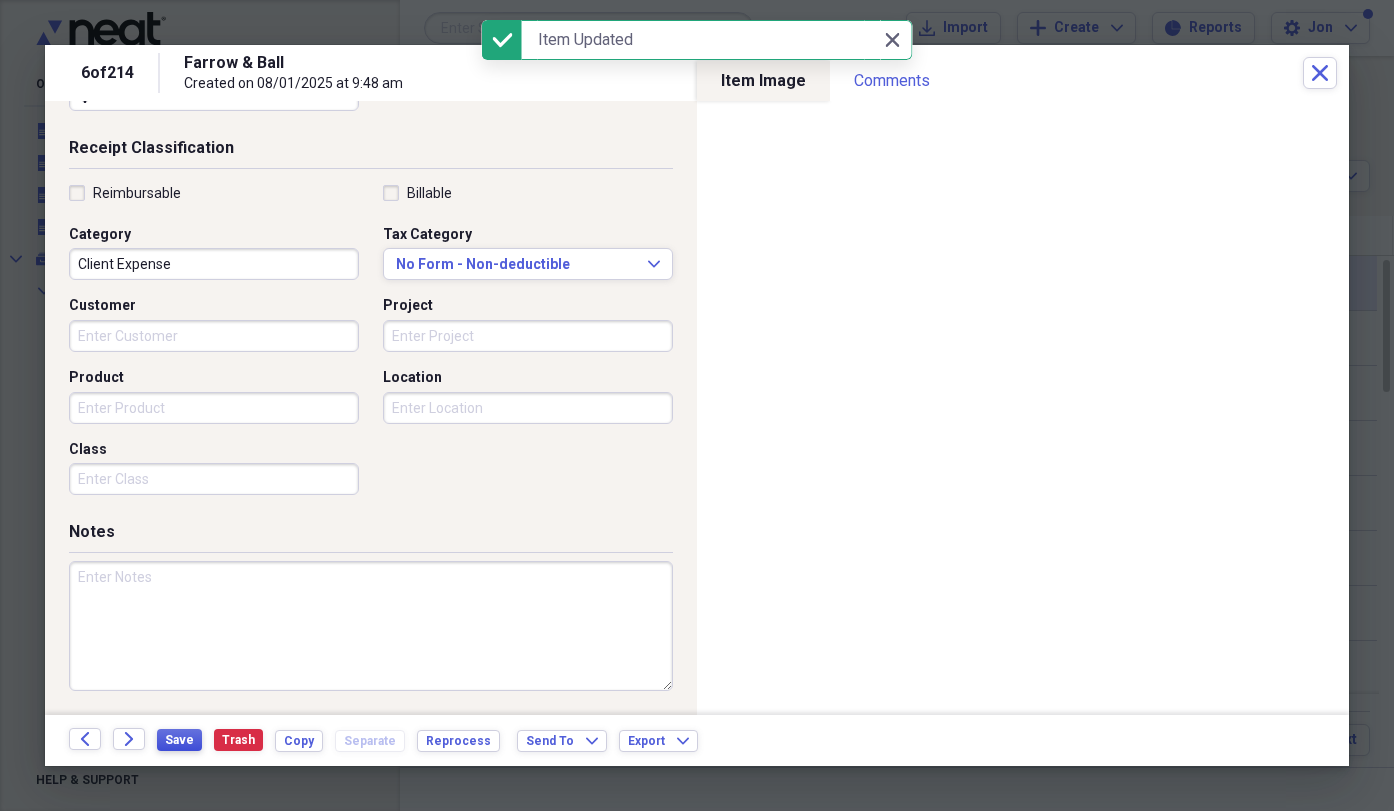 scroll, scrollTop: 407, scrollLeft: 0, axis: vertical 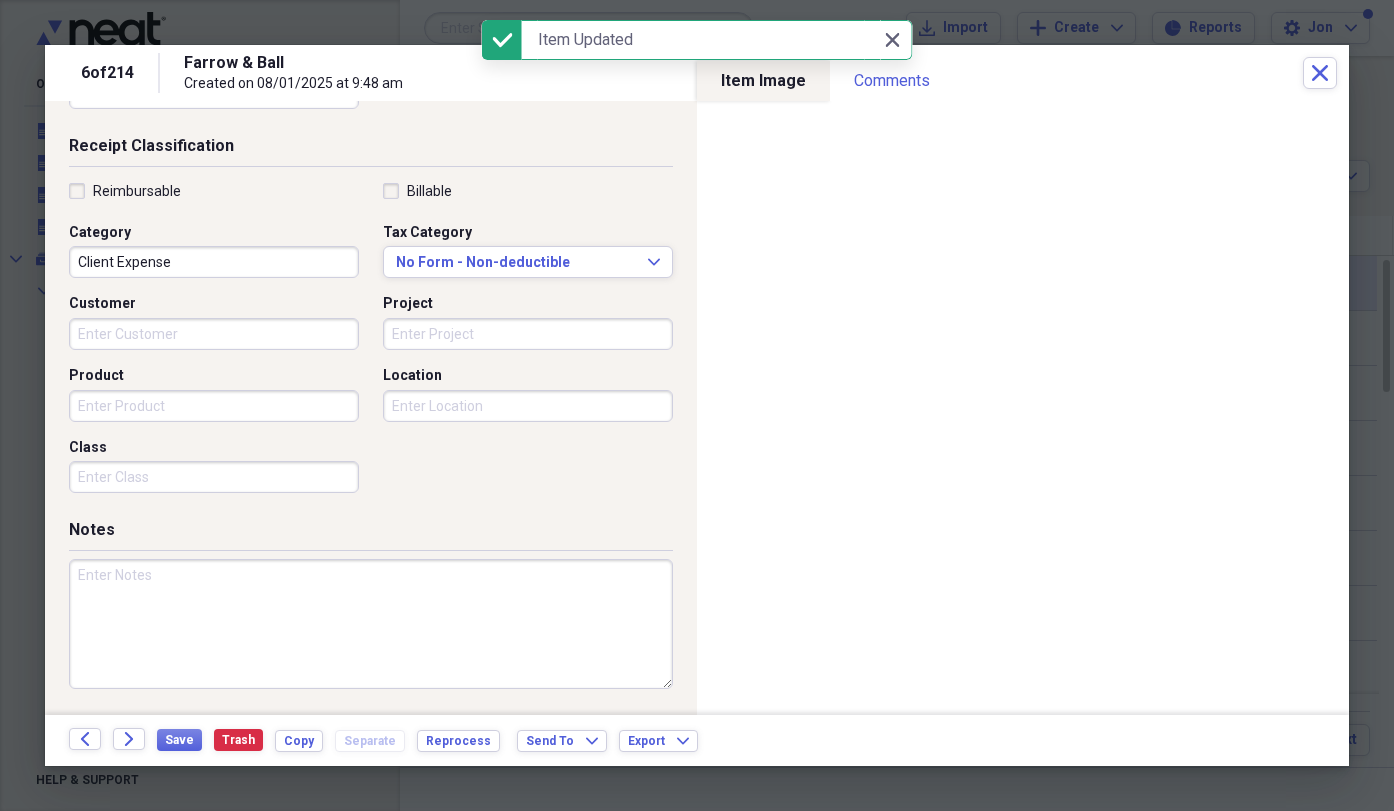 click at bounding box center [371, 624] 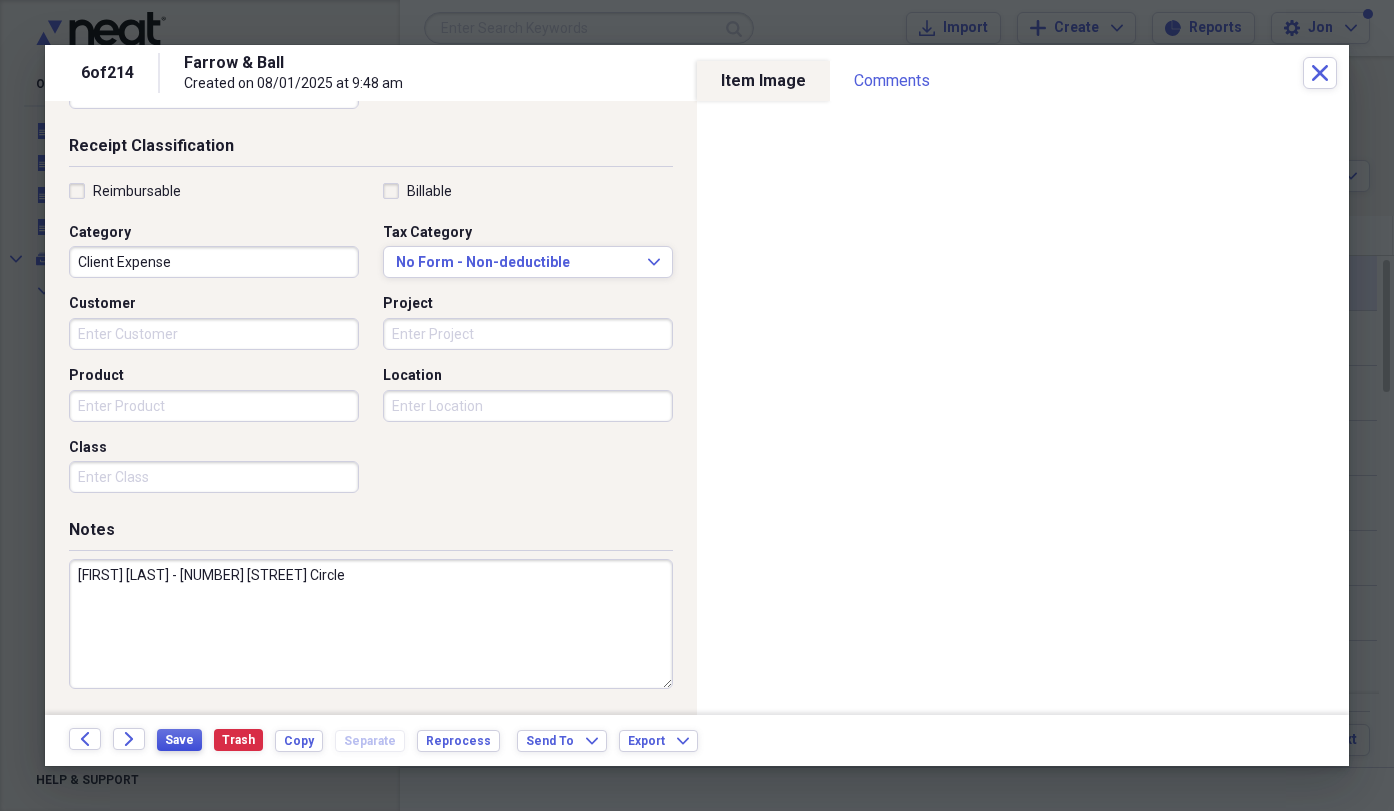 type on "[FIRST] [LAST] - [NUMBER] [STREET] Circle" 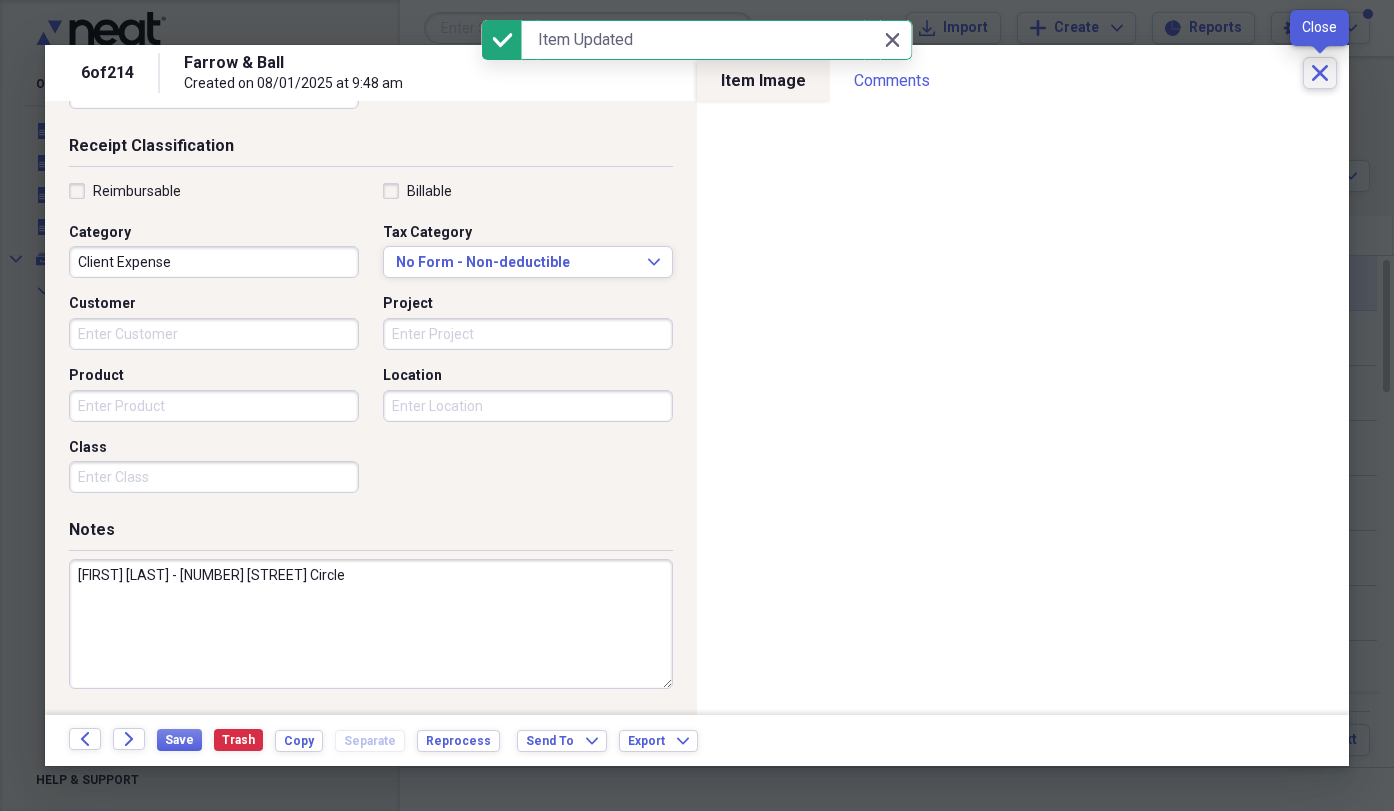 click on "Close" 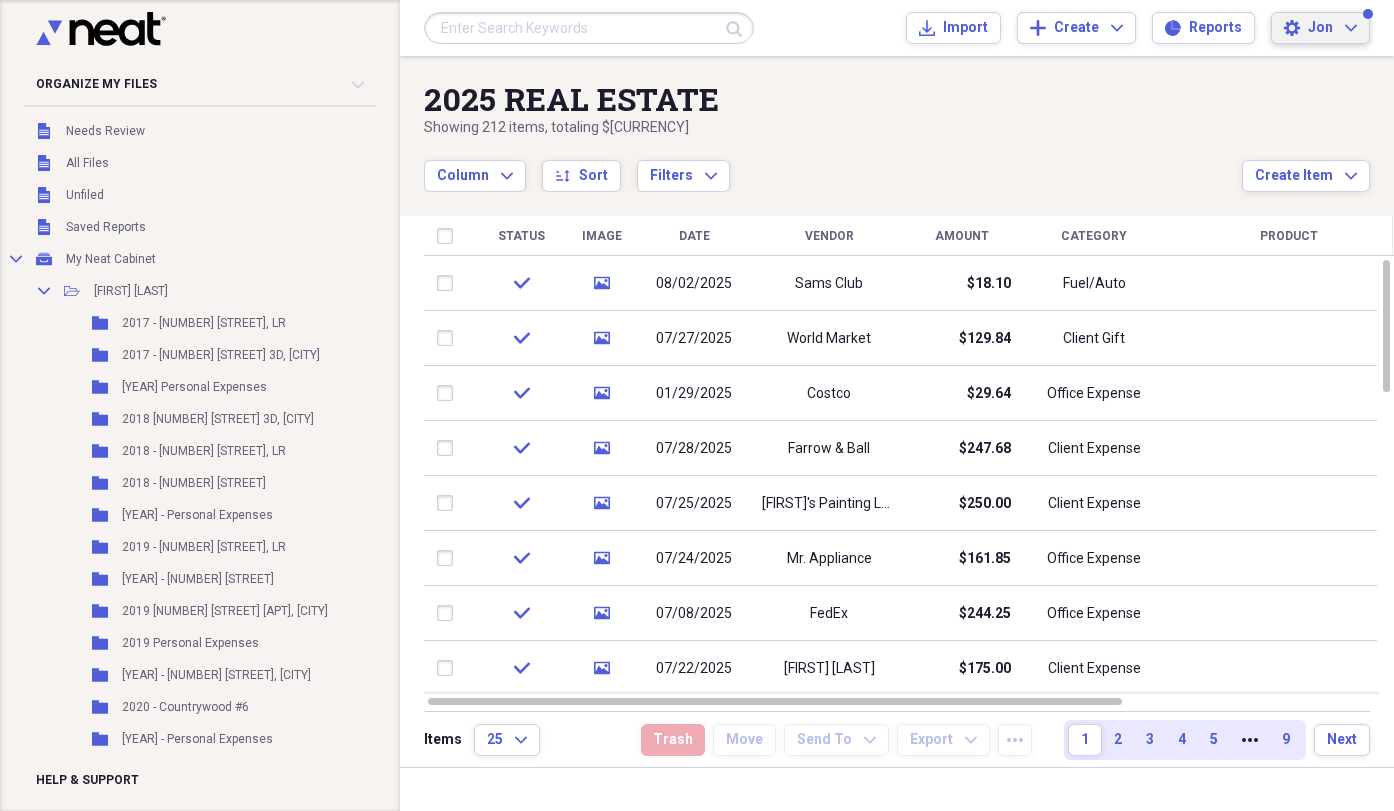 click on "[FIRST] Expand" at bounding box center [1332, 28] 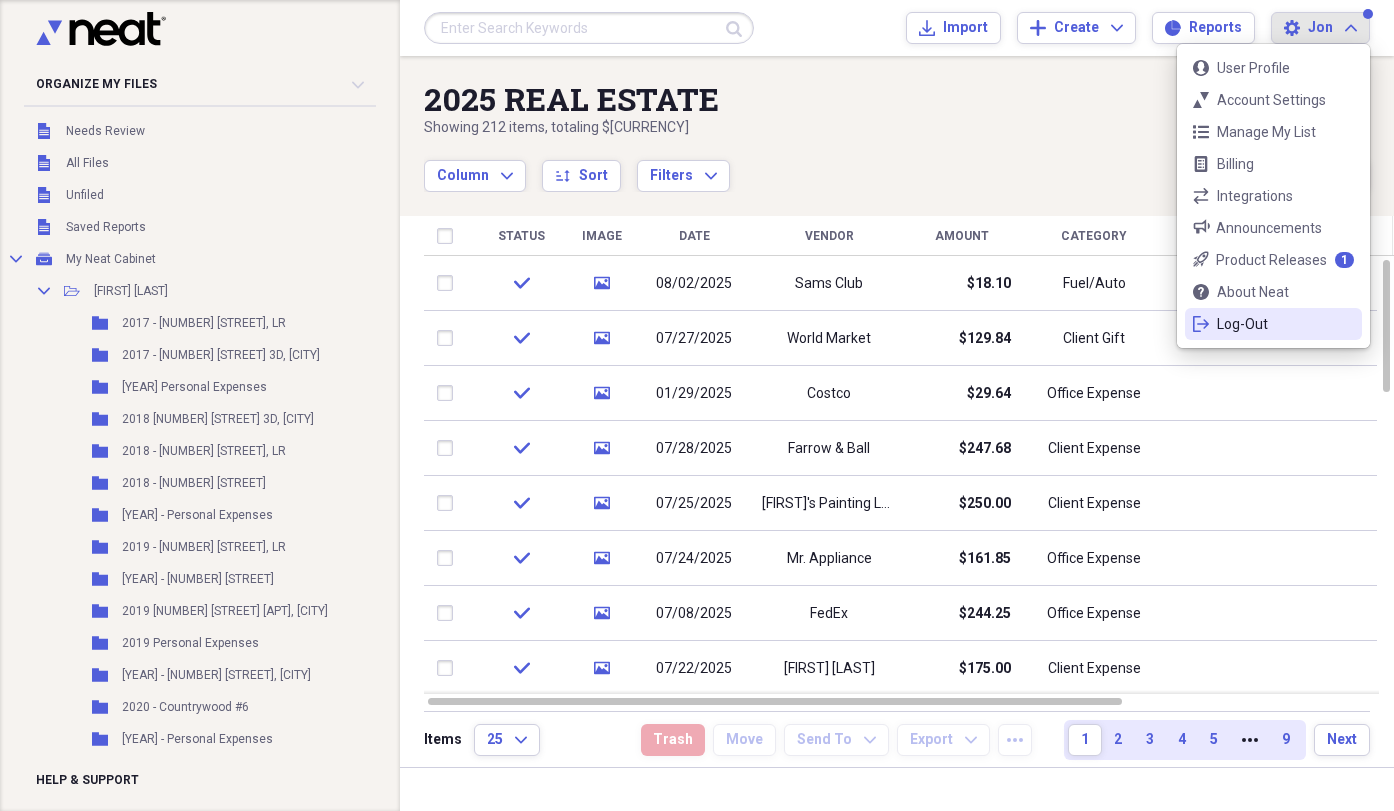 click on "Log-Out" at bounding box center [1273, 324] 